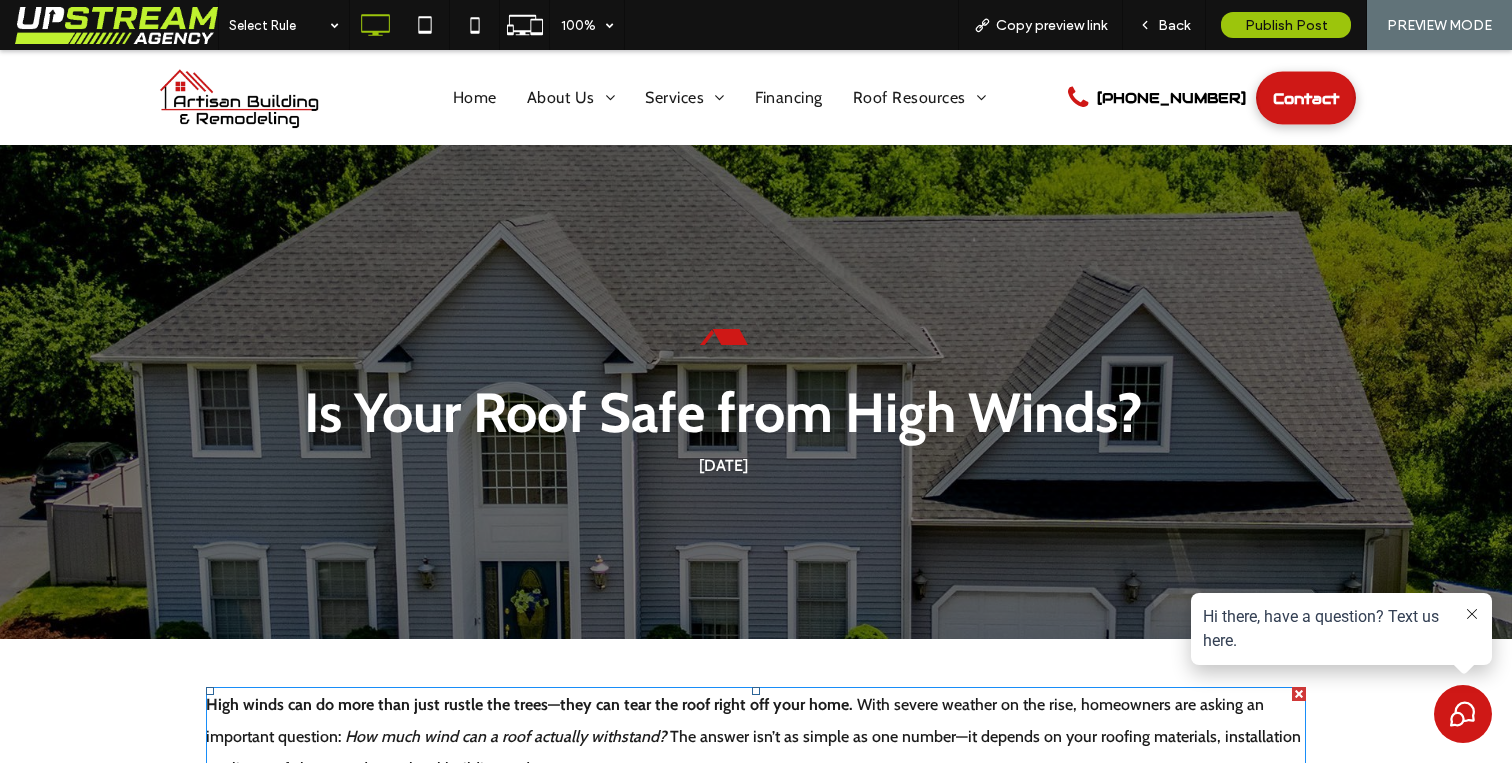 scroll, scrollTop: 1199, scrollLeft: 0, axis: vertical 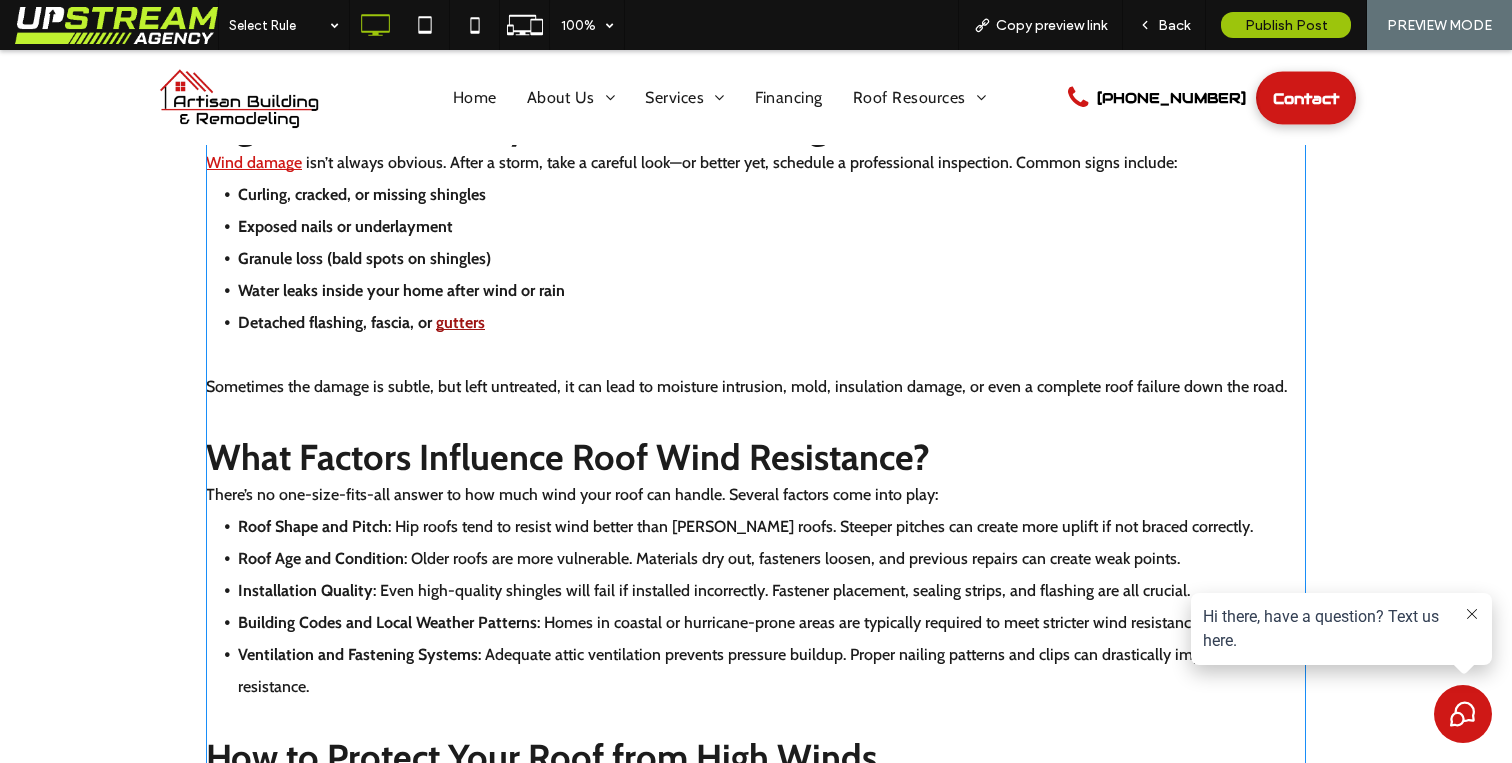 click on "gutters" at bounding box center [460, 322] 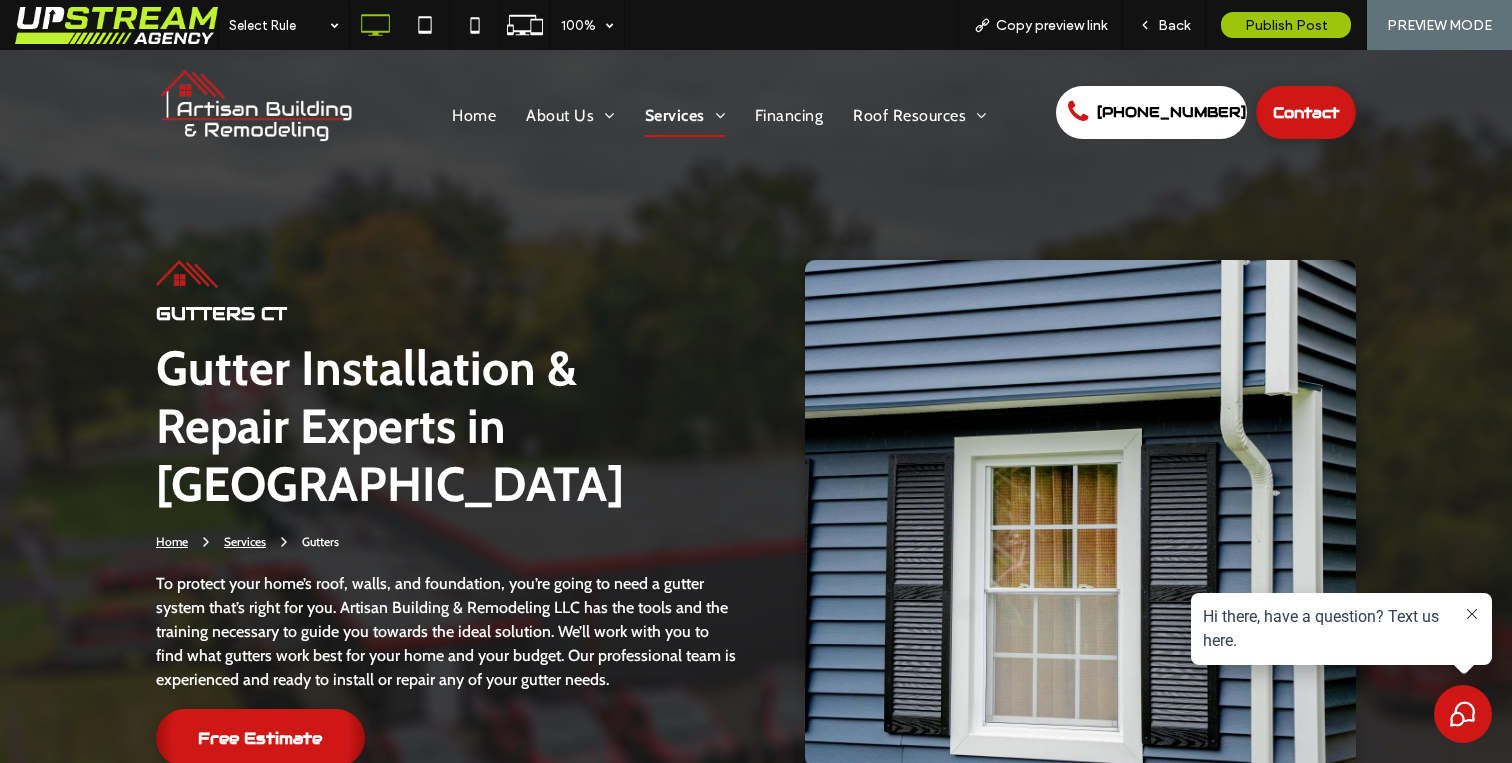 scroll, scrollTop: 0, scrollLeft: 0, axis: both 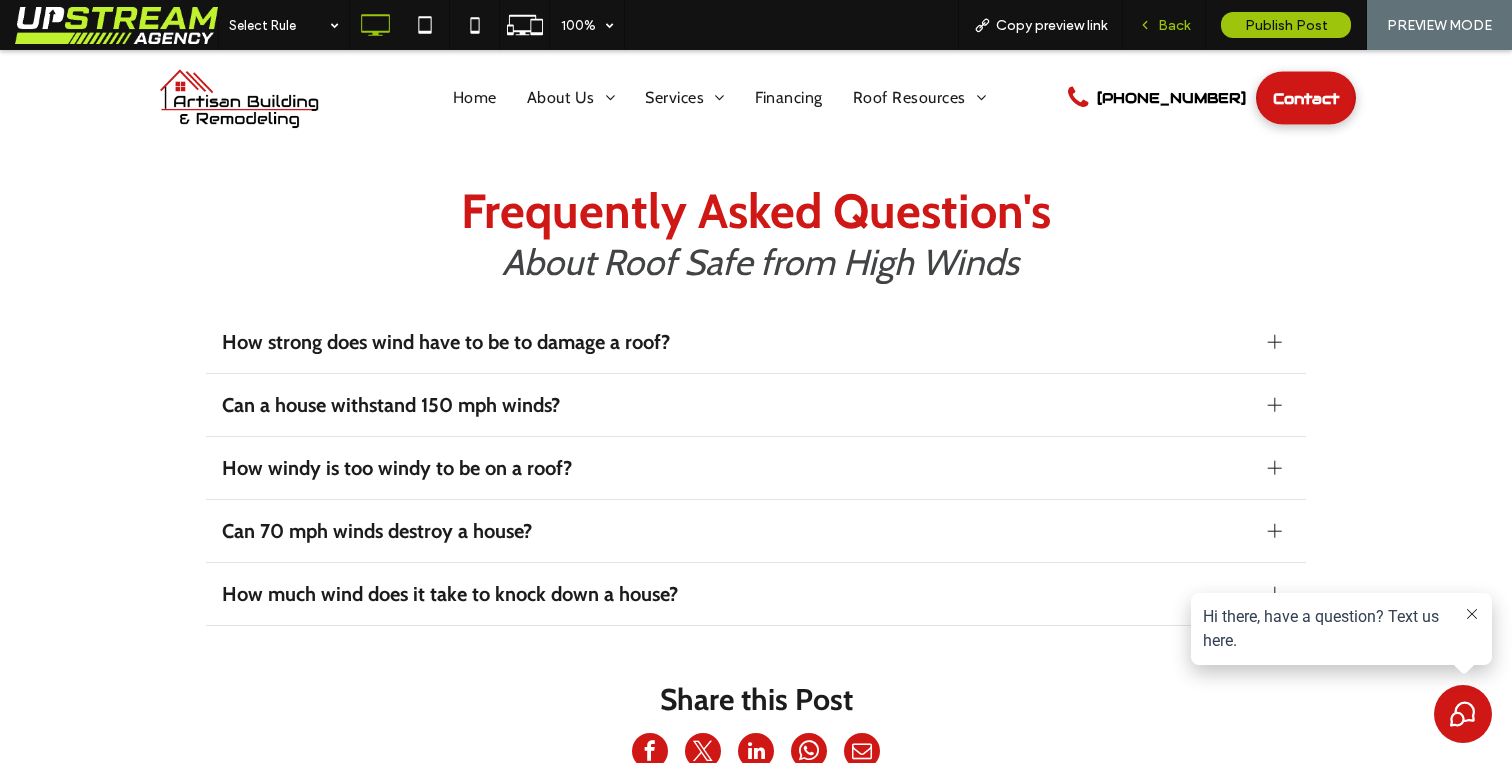 click on "Back" at bounding box center [1174, 25] 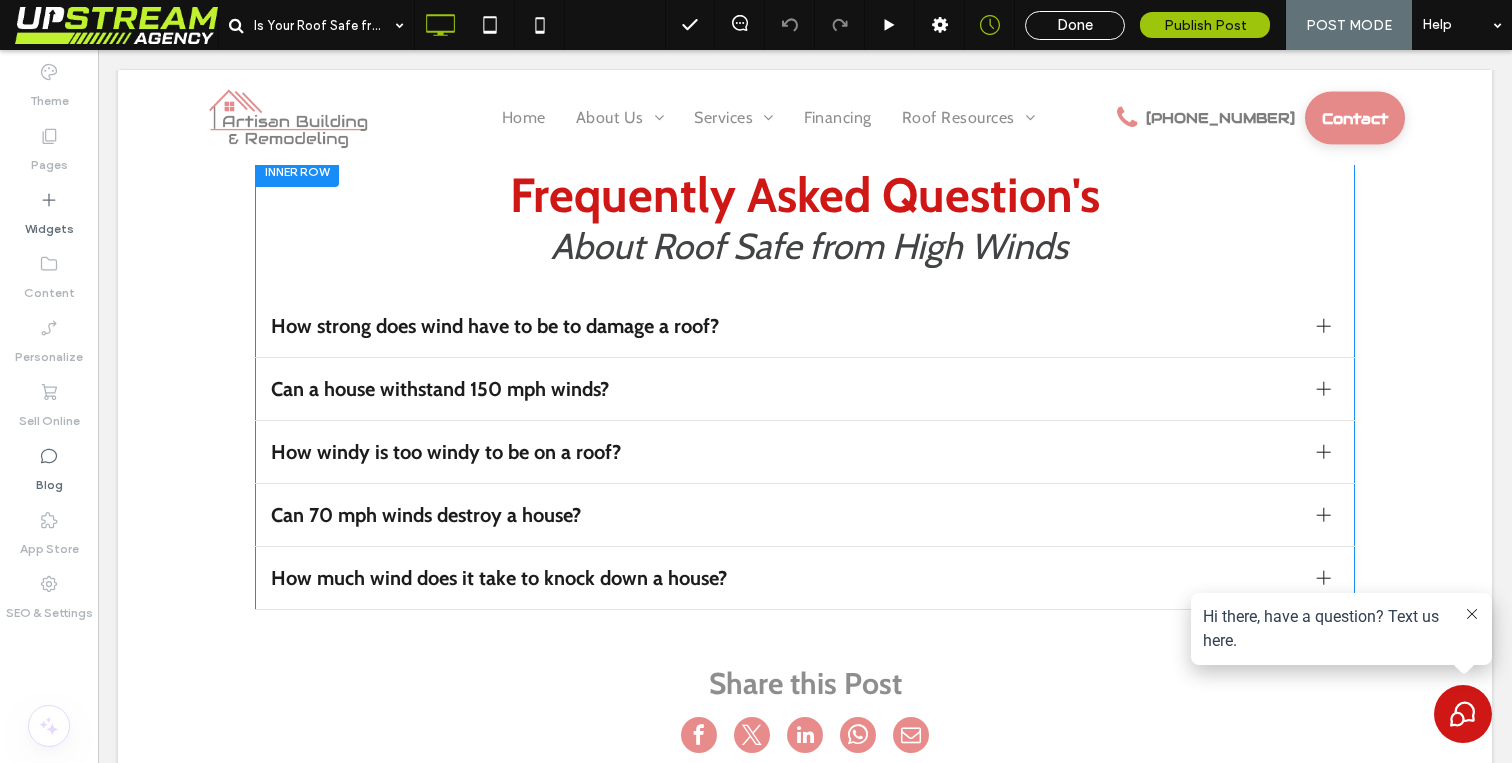 scroll, scrollTop: 4292, scrollLeft: 0, axis: vertical 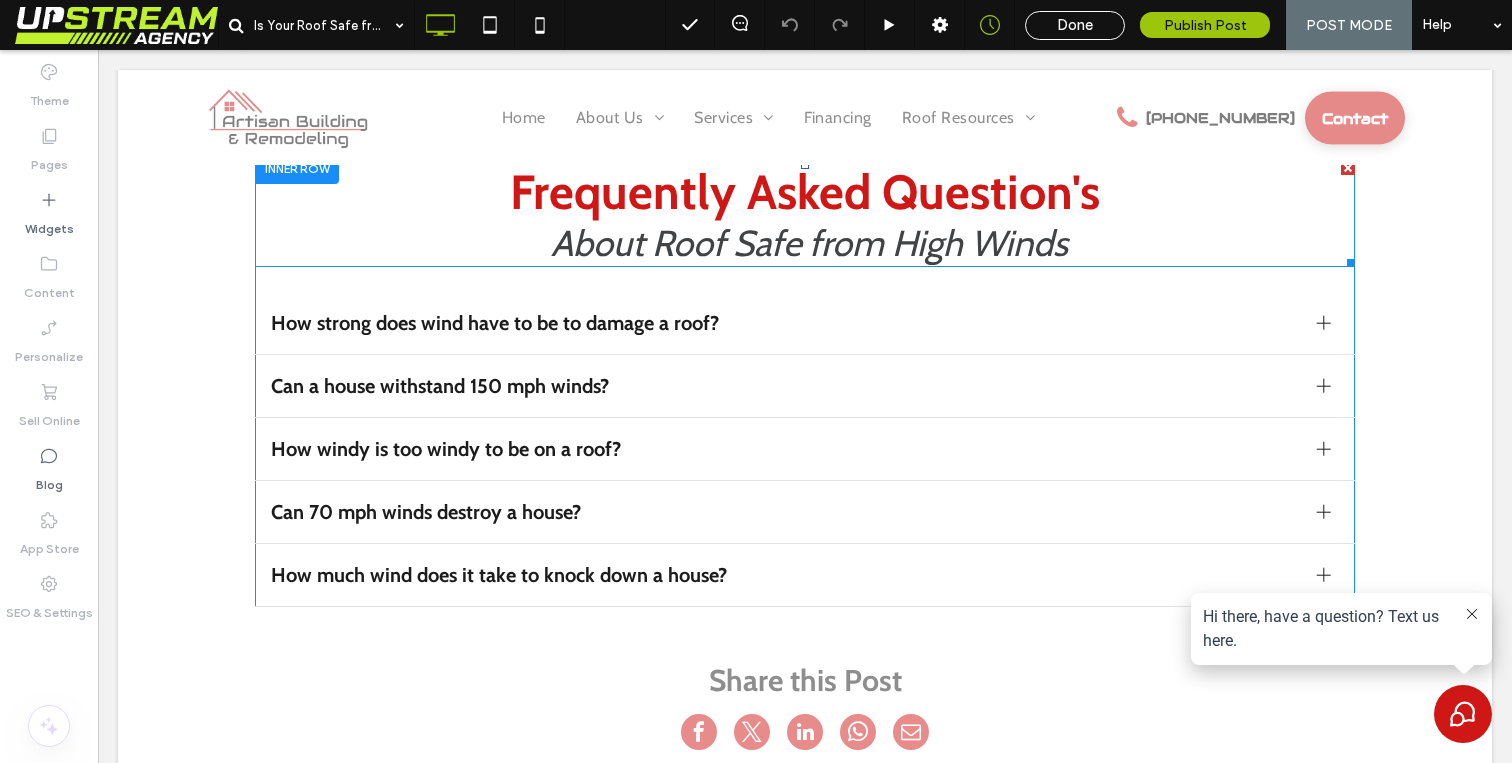 click on "About Roof Safe from High Winds" at bounding box center [809, 243] 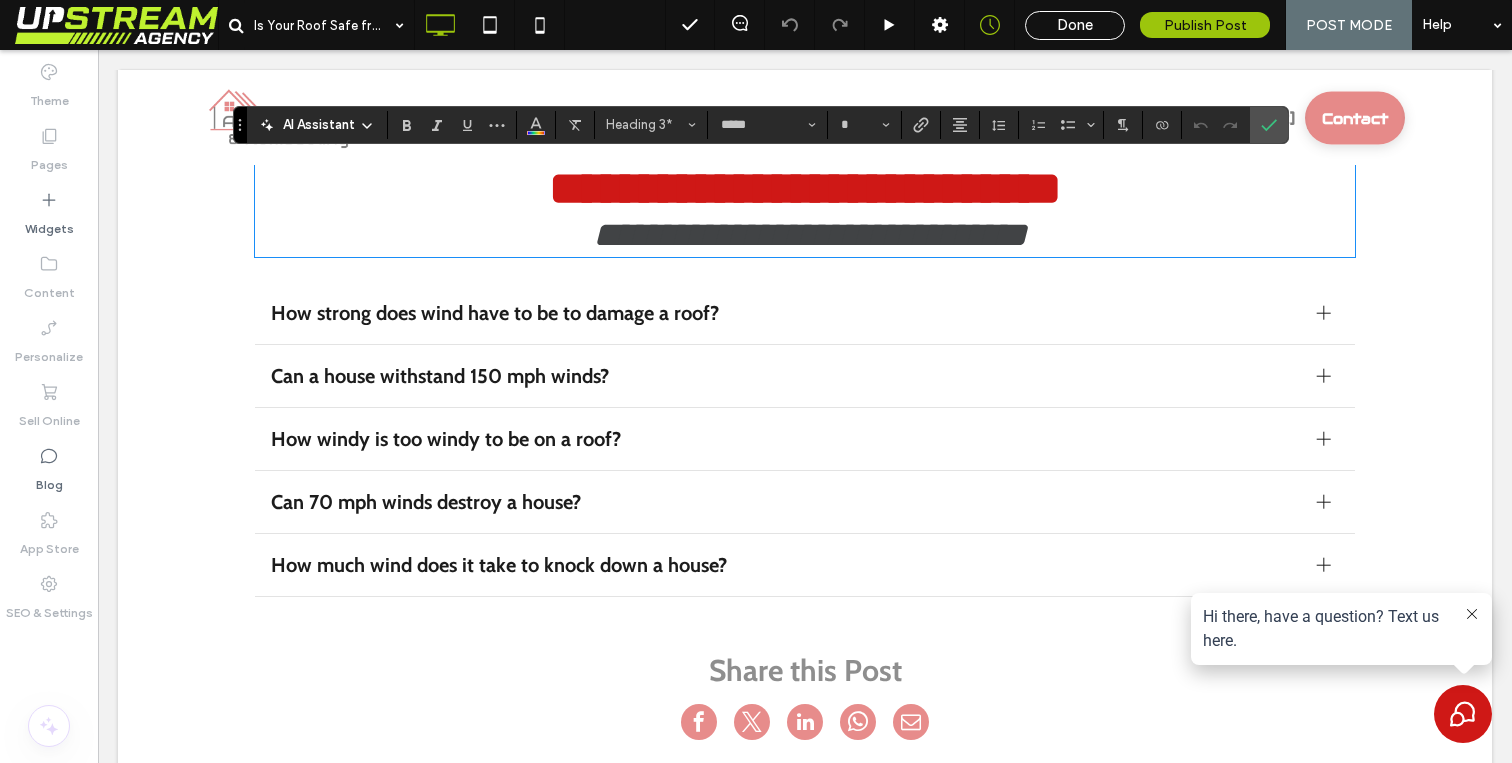 click on "**********" at bounding box center [810, 235] 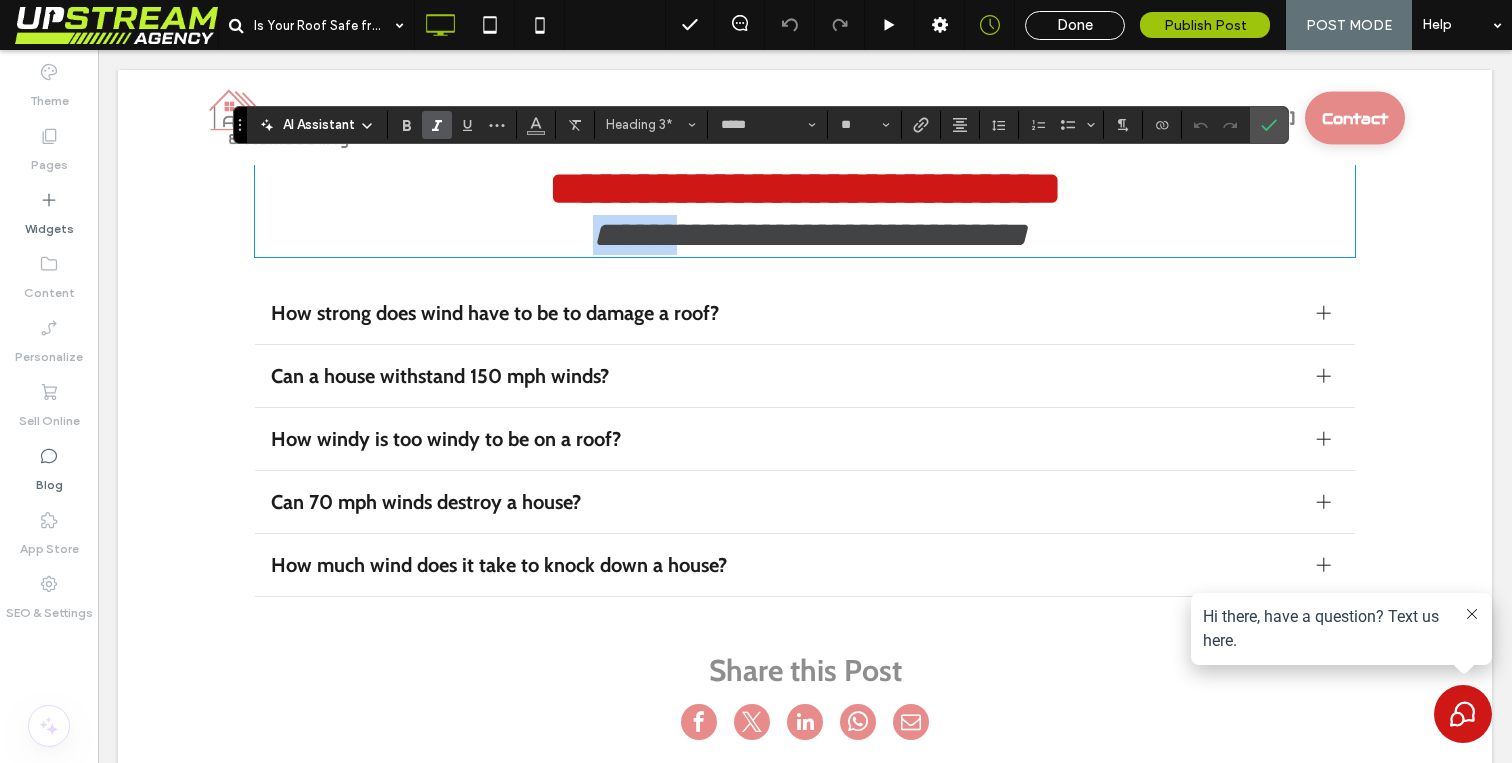 drag, startPoint x: 649, startPoint y: 248, endPoint x: 558, endPoint y: 239, distance: 91.44397 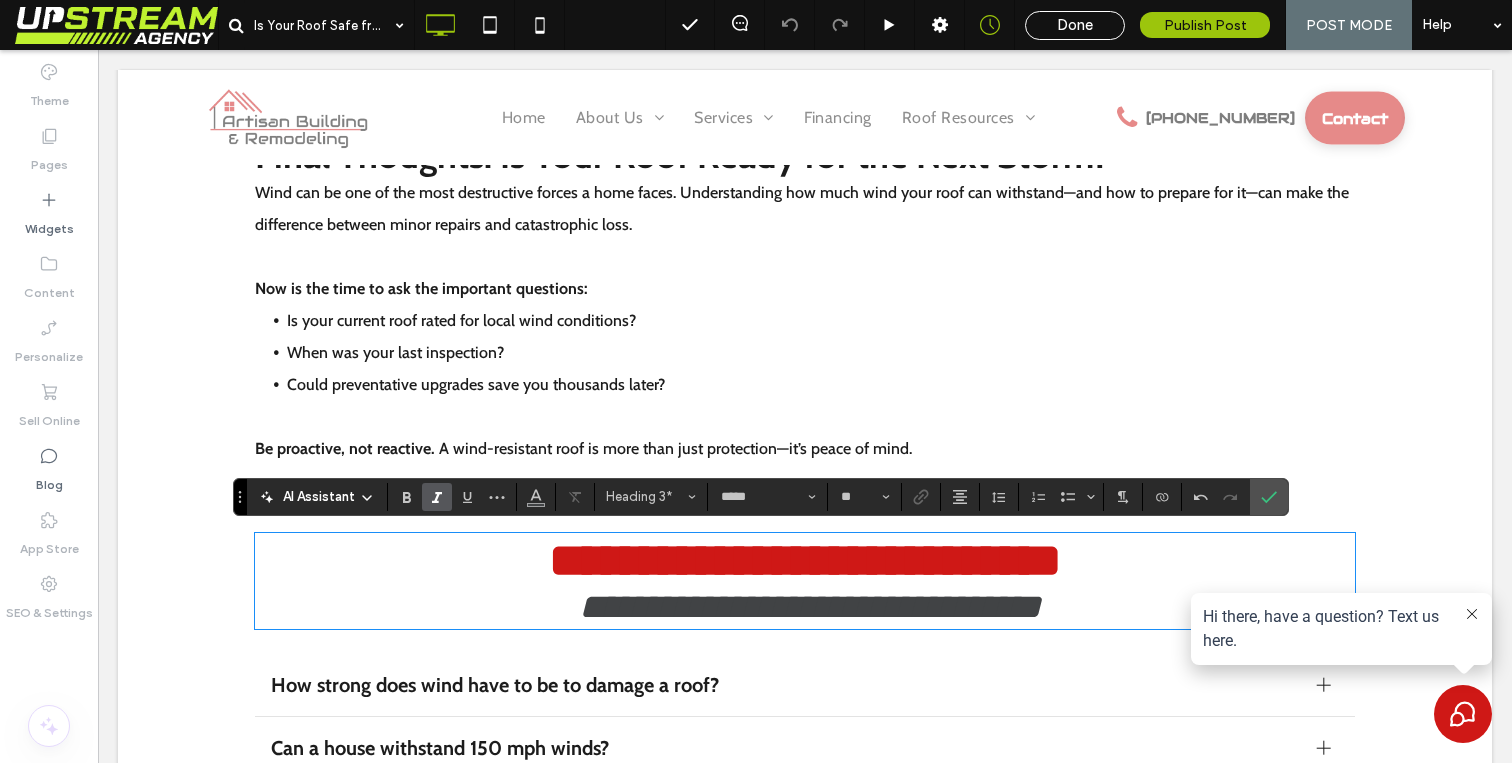 scroll, scrollTop: 4019, scrollLeft: 0, axis: vertical 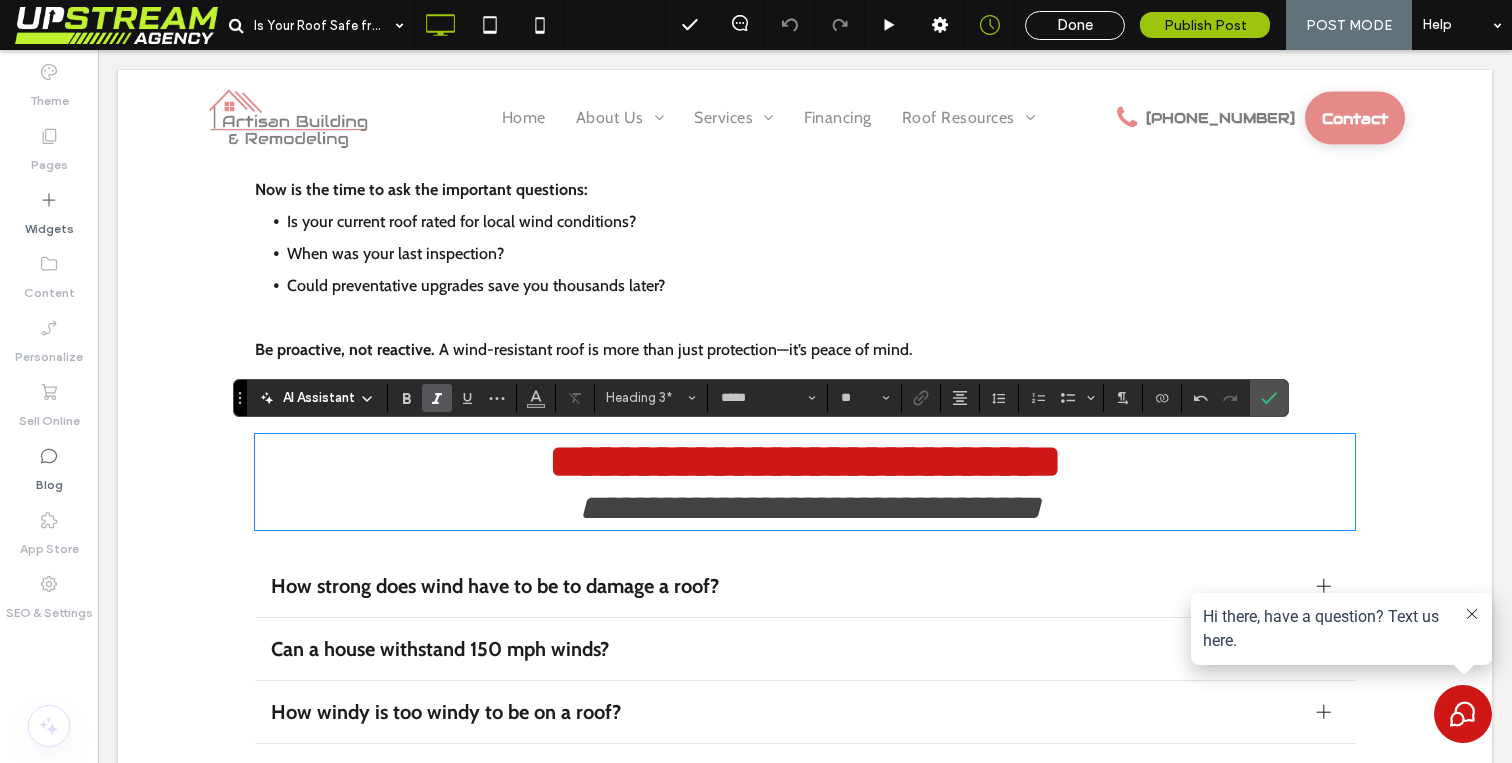 click on "**********" at bounding box center [810, 508] 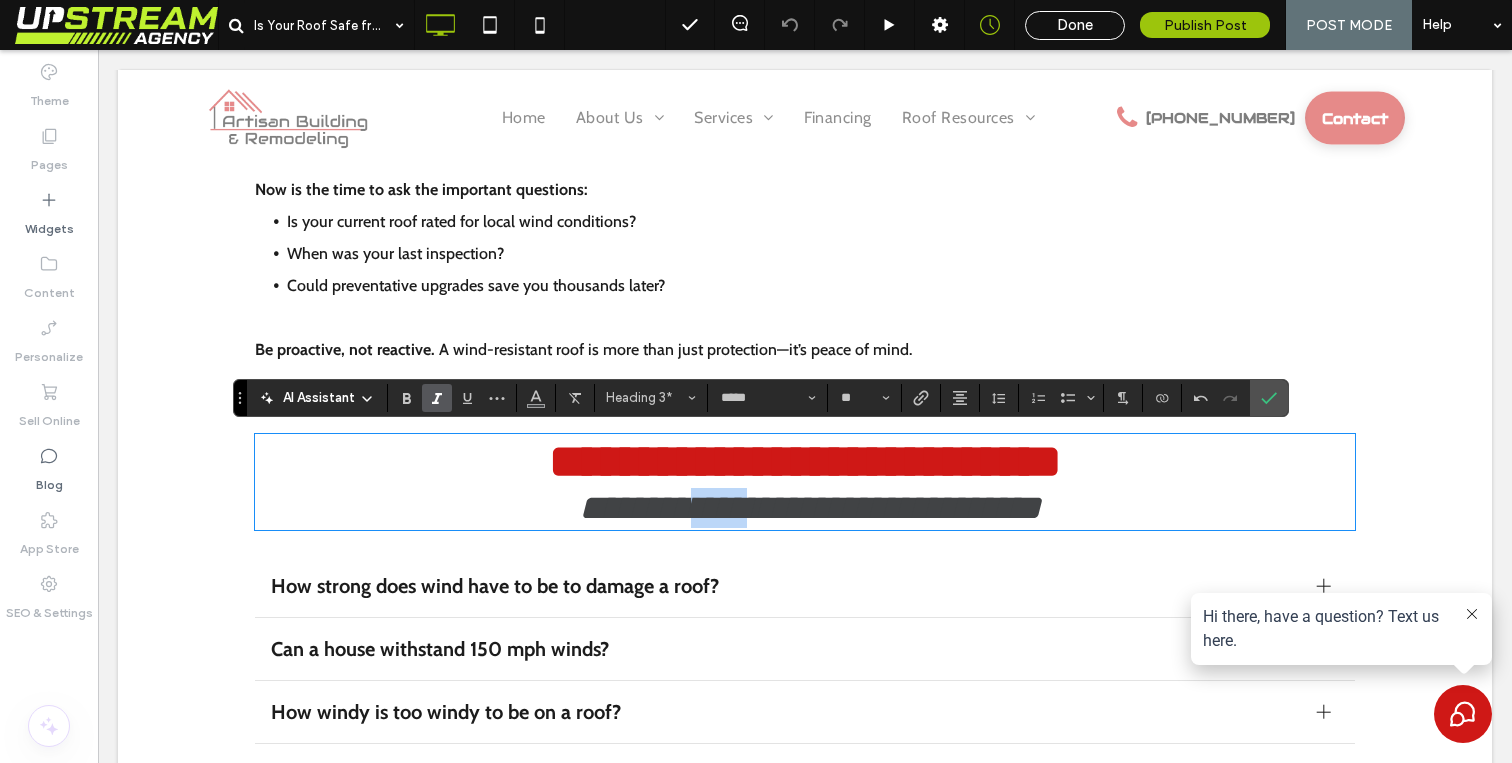 click on "**********" at bounding box center (810, 508) 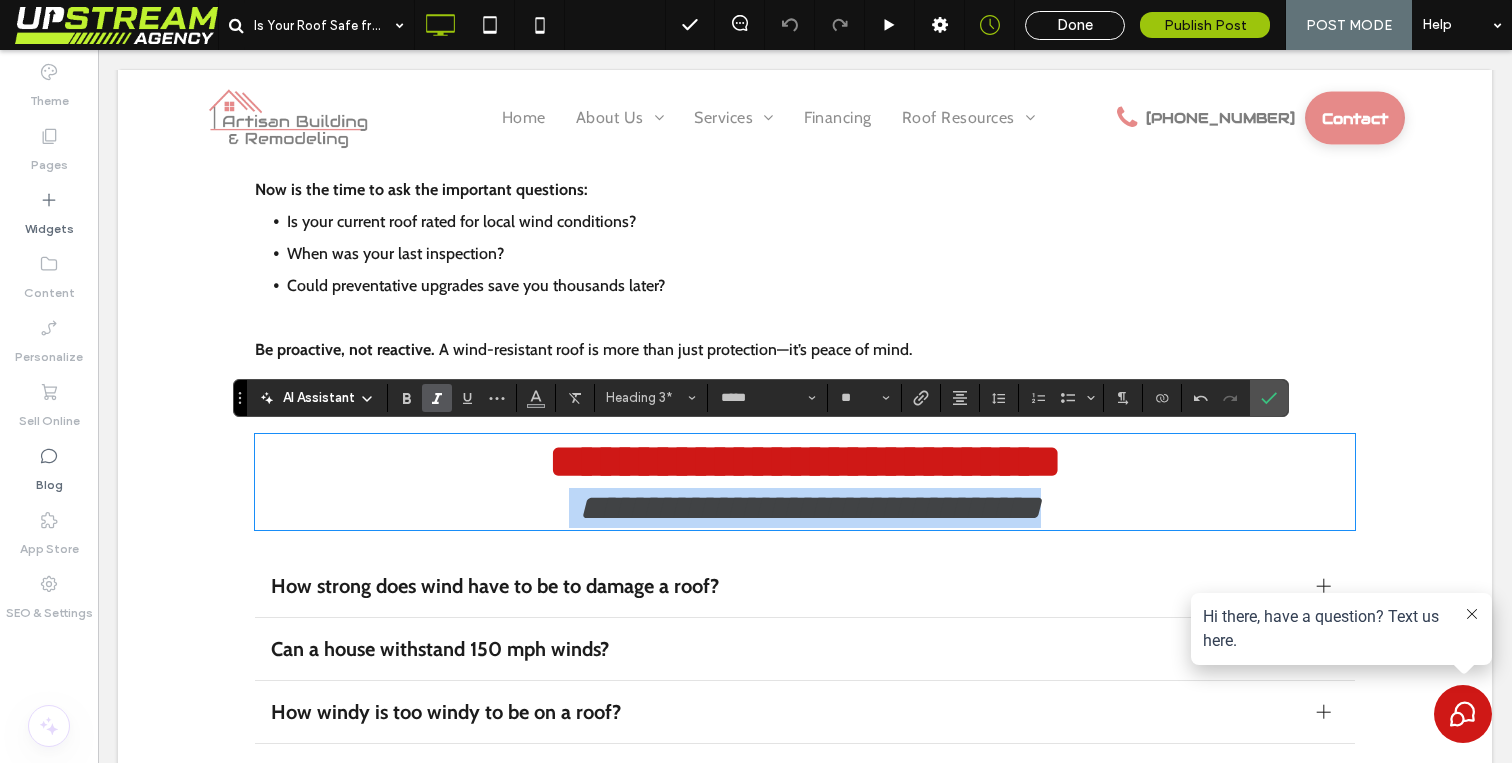 click on "**********" at bounding box center [810, 508] 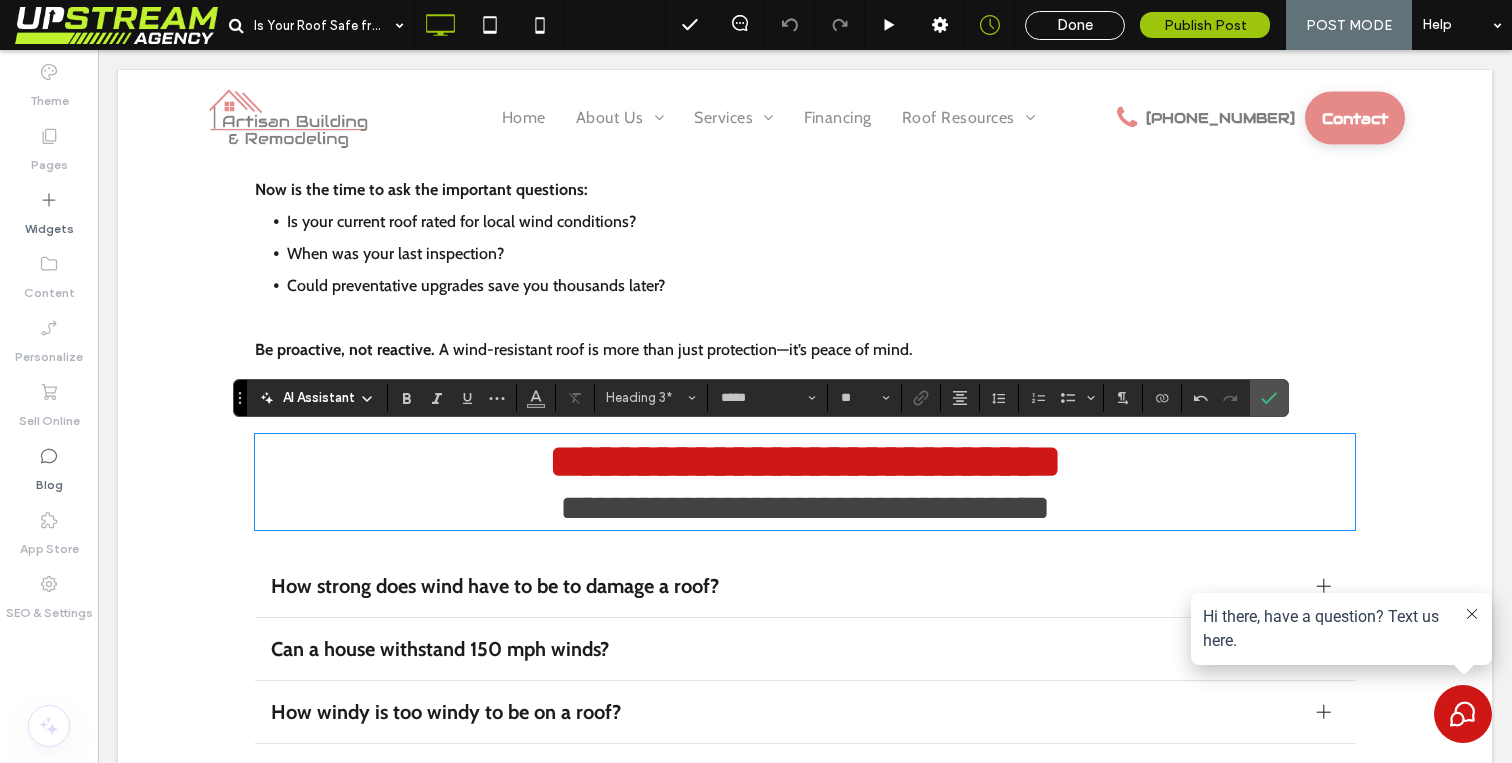 click on "**********" at bounding box center (819, 508) 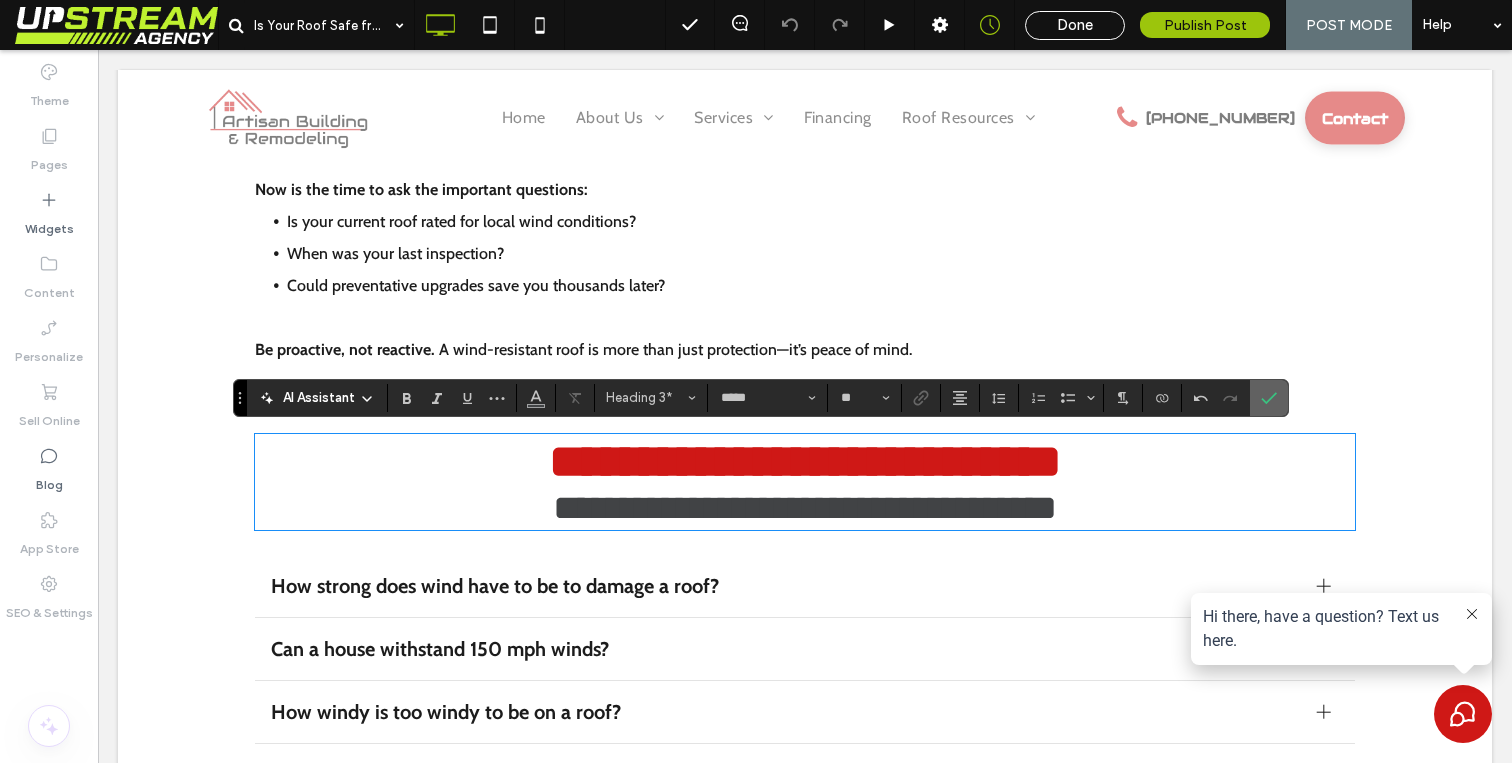 click 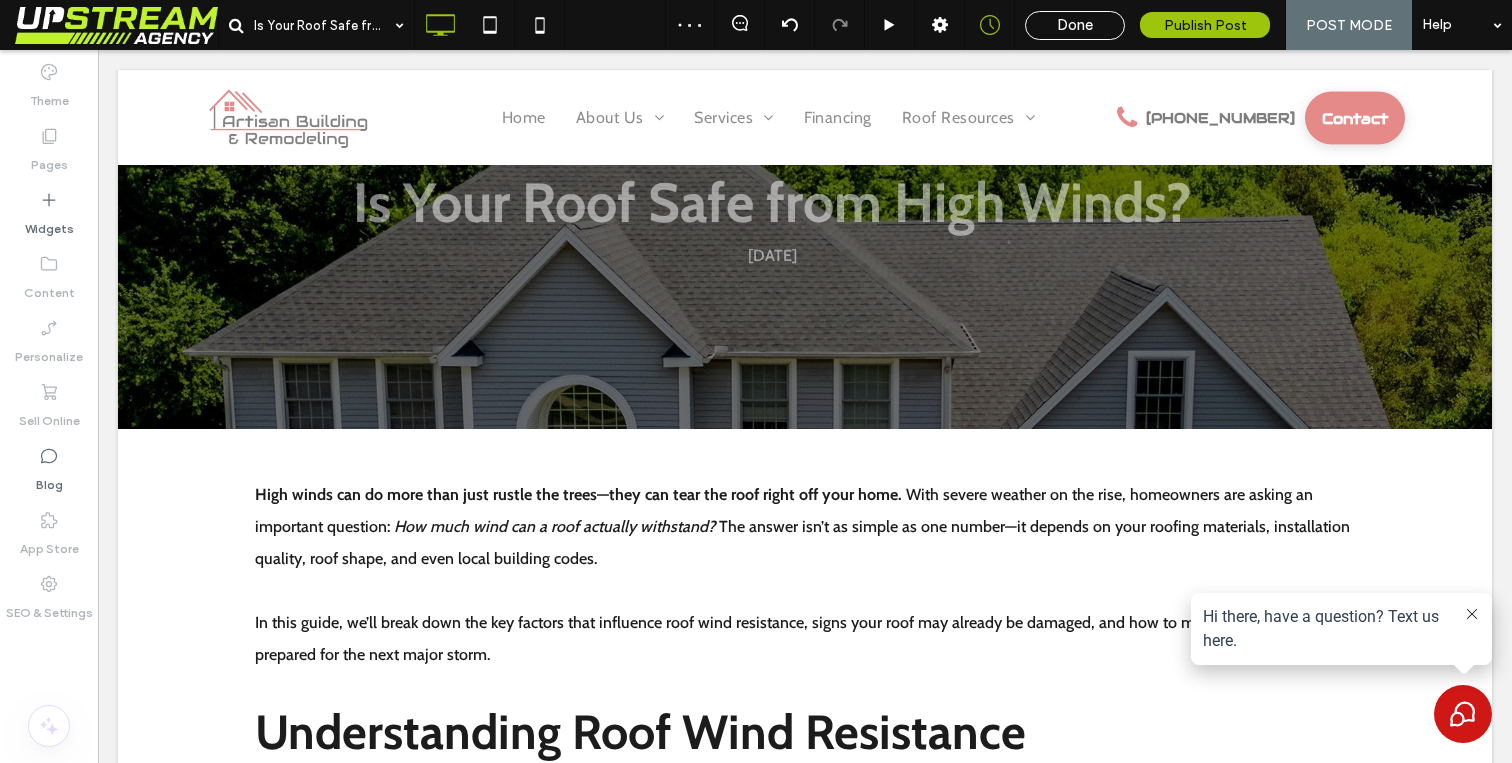 scroll, scrollTop: 0, scrollLeft: 0, axis: both 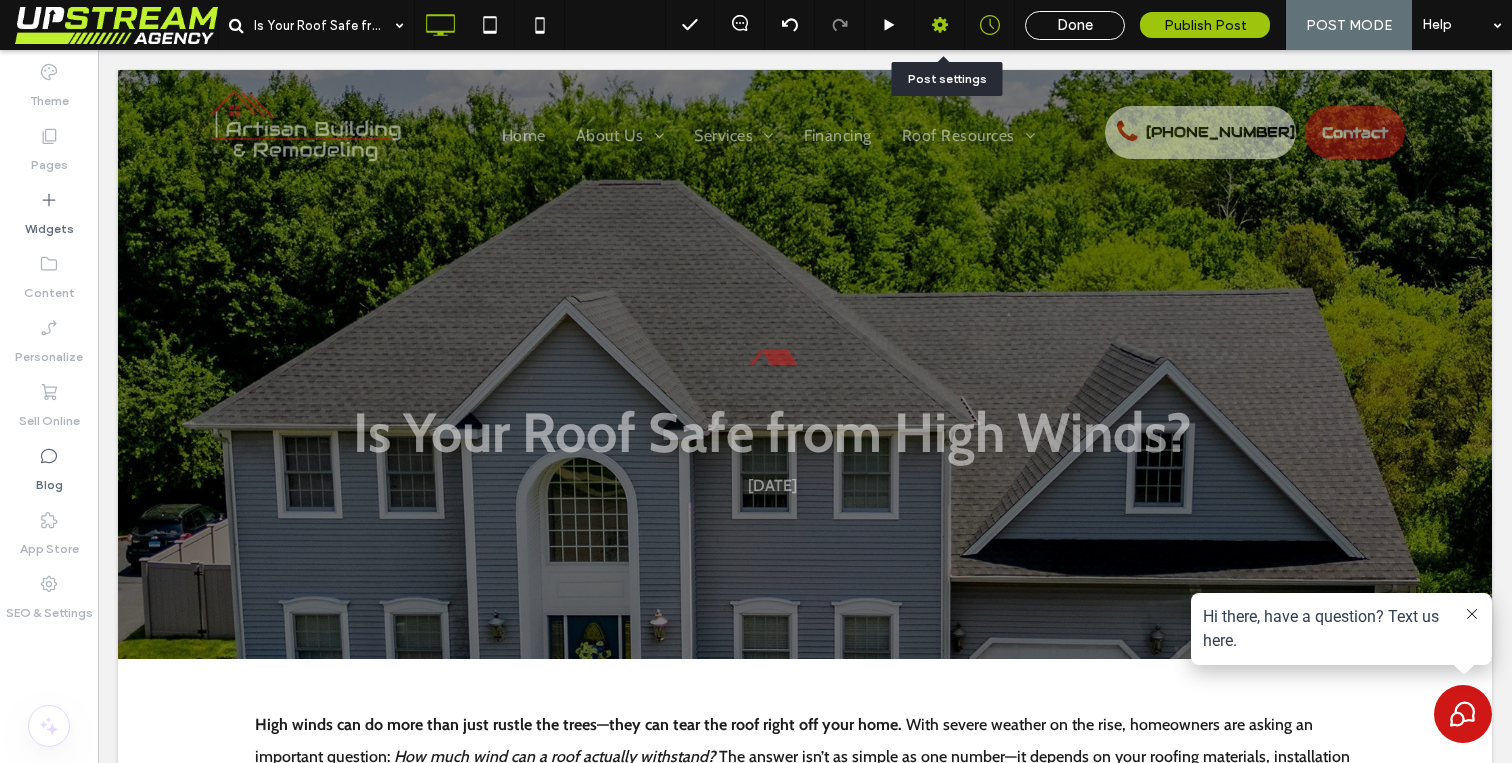 click 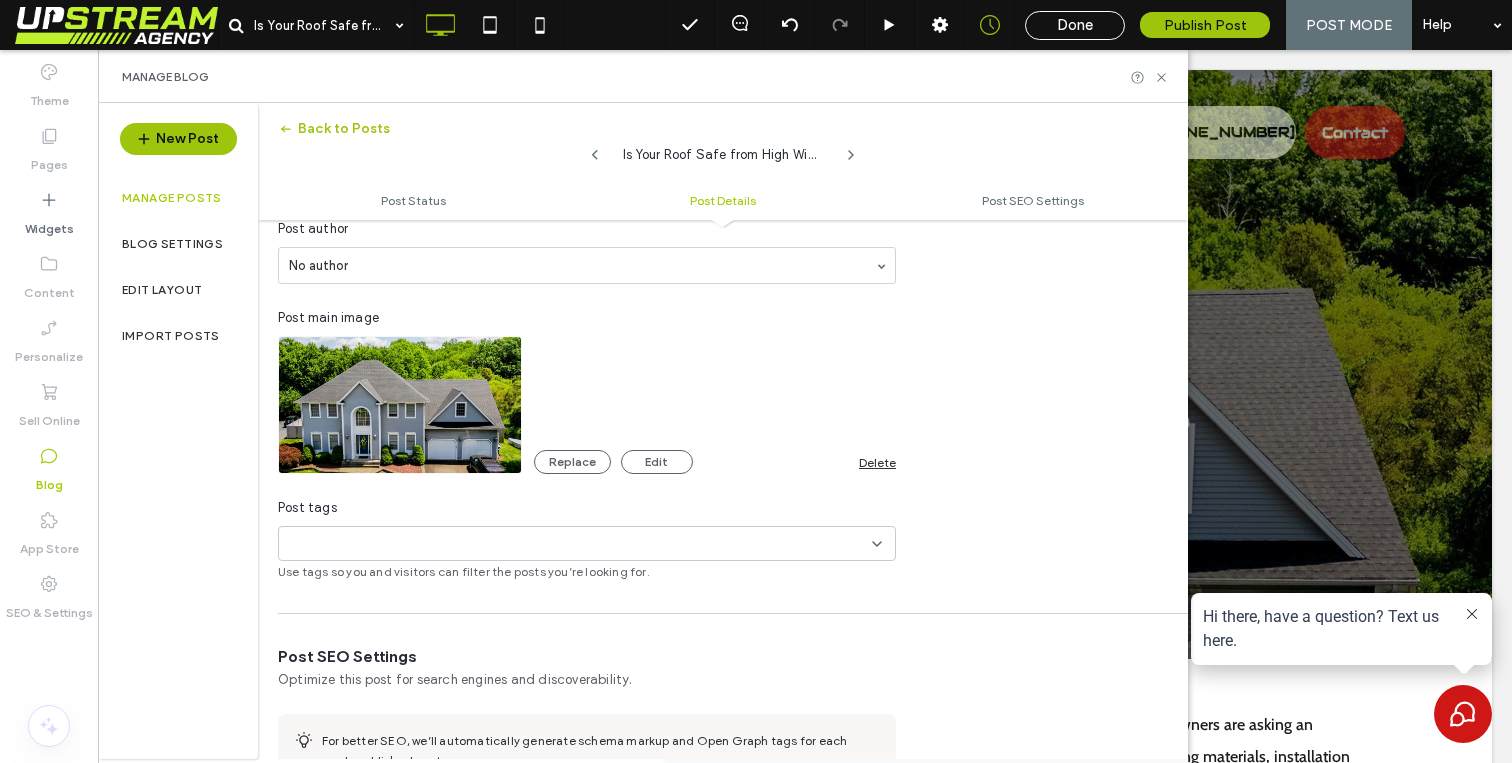 scroll, scrollTop: 551, scrollLeft: 0, axis: vertical 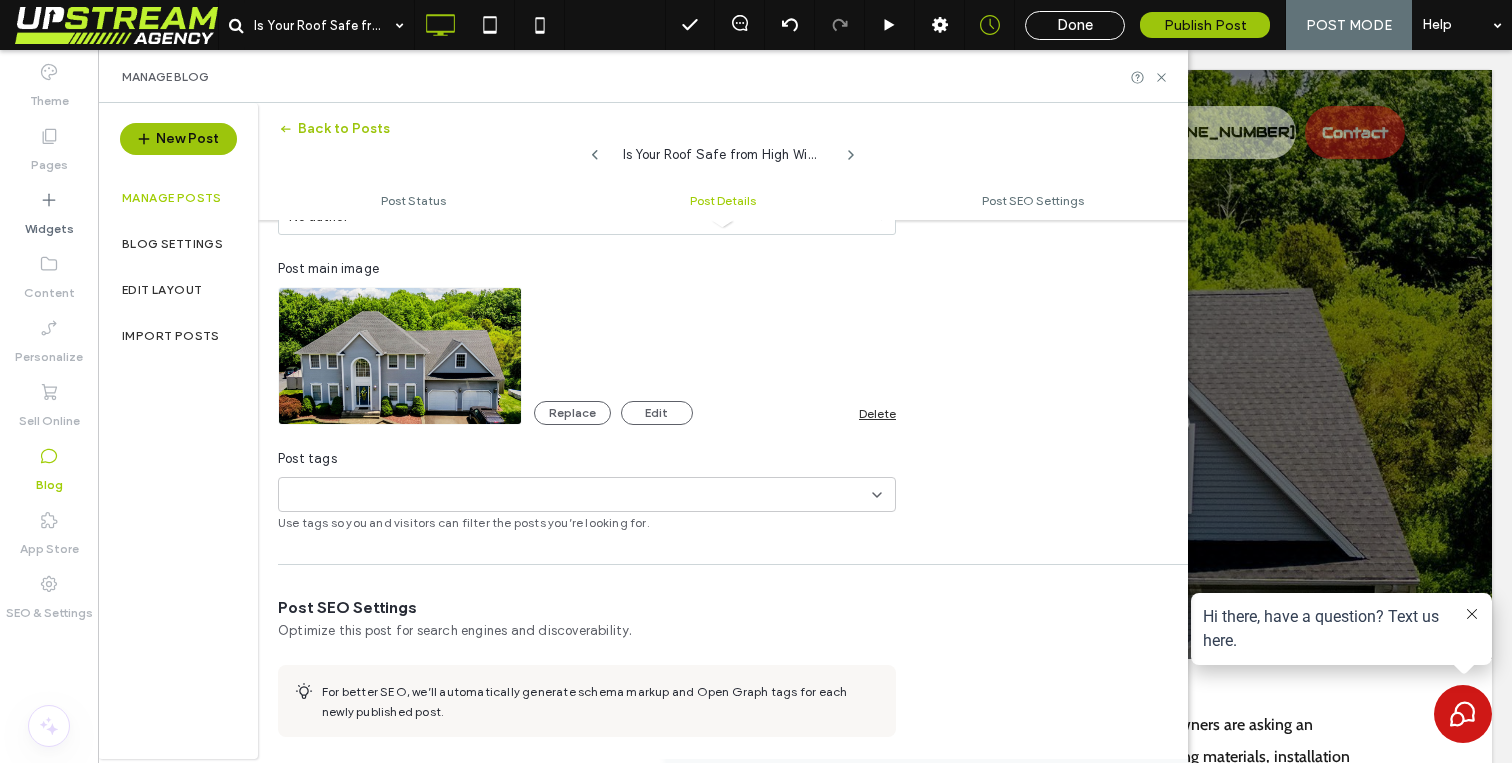 click on "+0 +0" at bounding box center (579, 494) 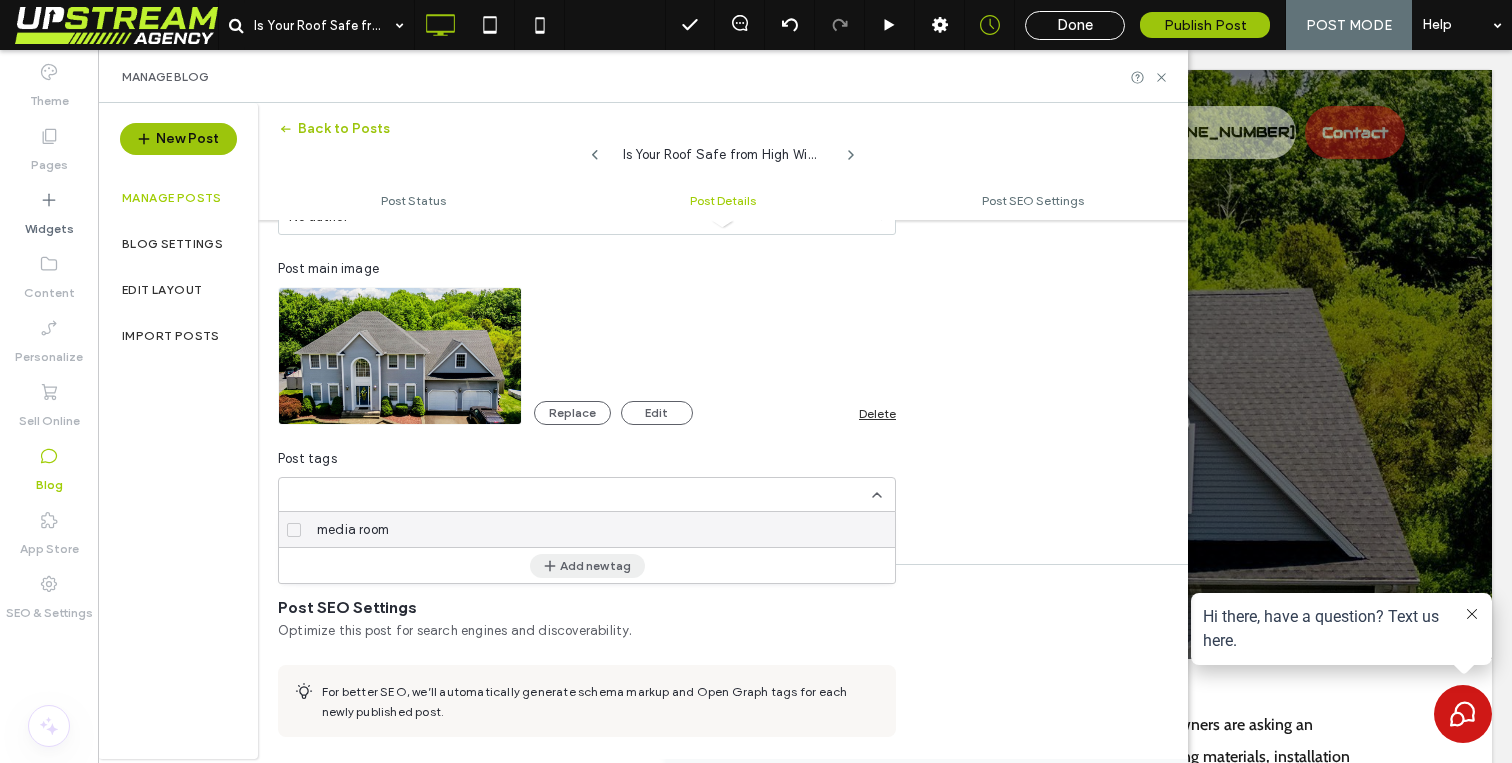 click on "Add new tag" at bounding box center (587, 566) 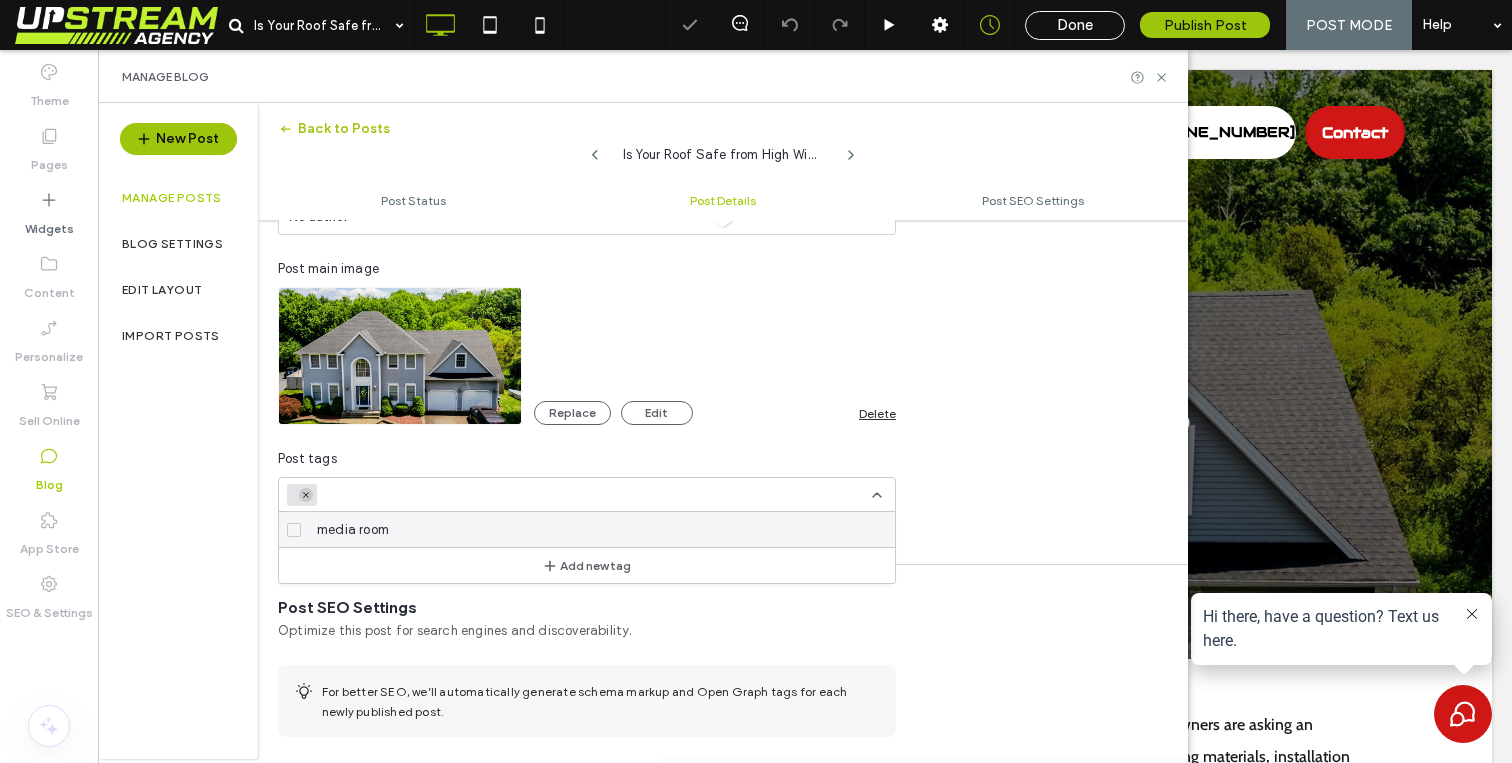 scroll, scrollTop: 0, scrollLeft: 0, axis: both 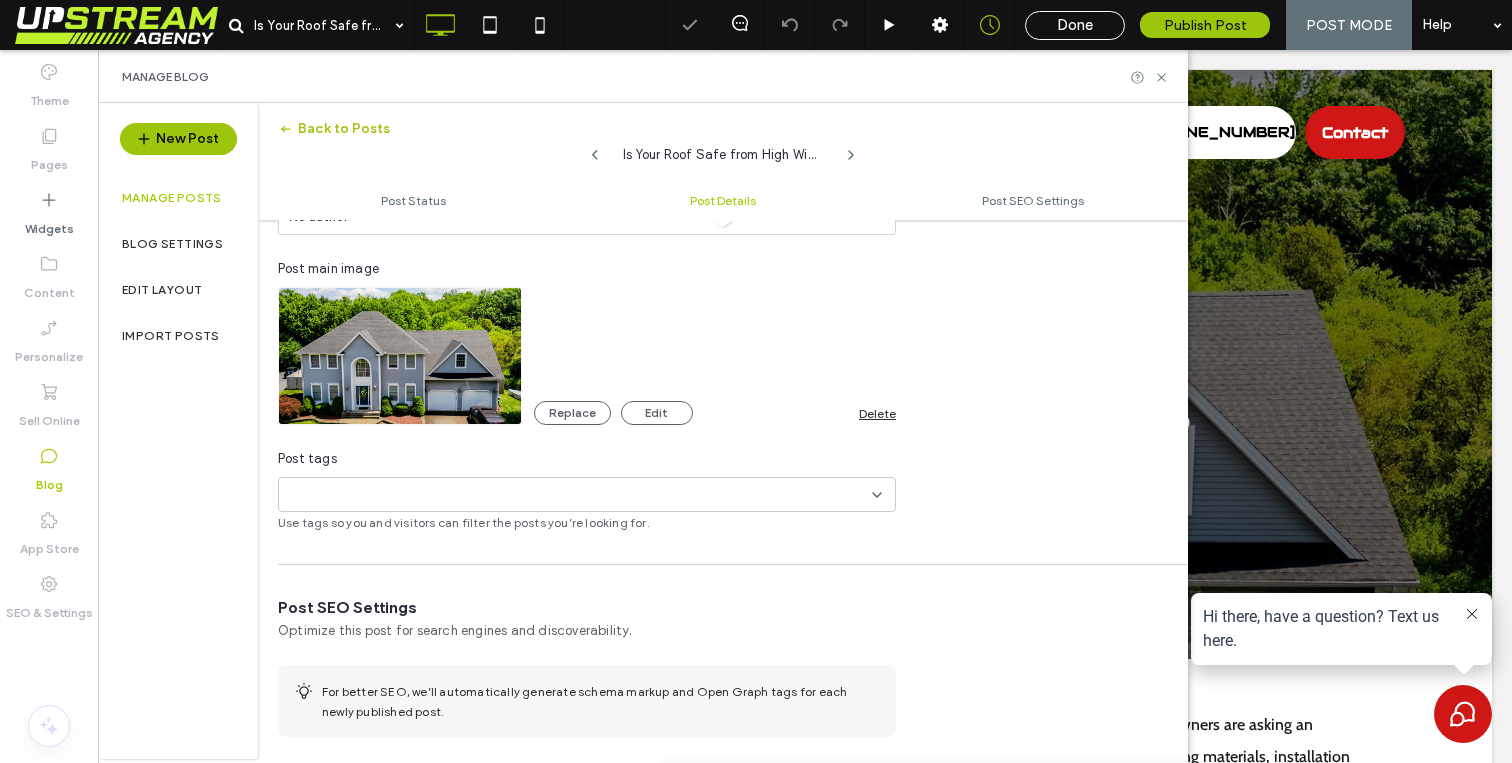 click on "+0 +0" at bounding box center (579, 494) 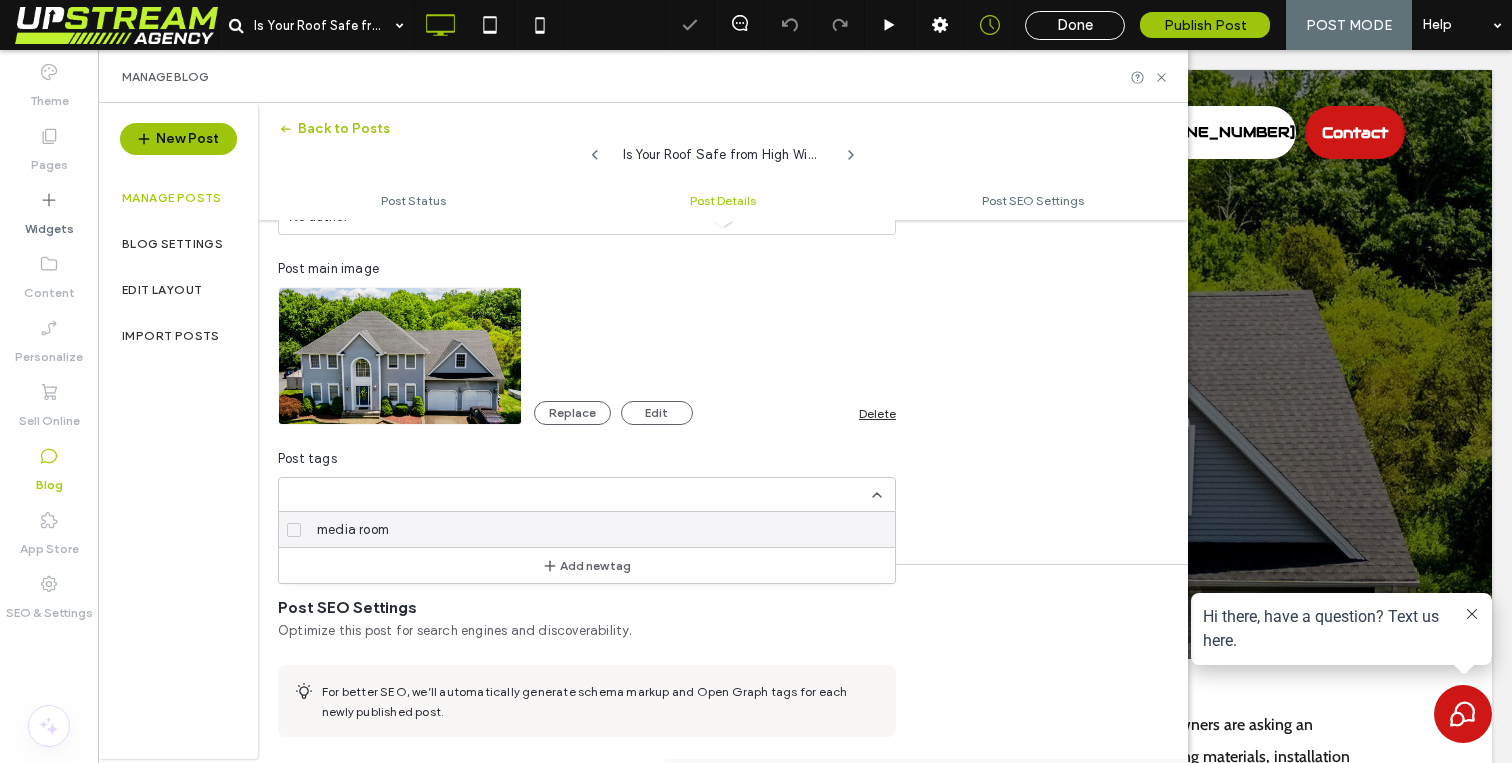 scroll, scrollTop: 0, scrollLeft: 0, axis: both 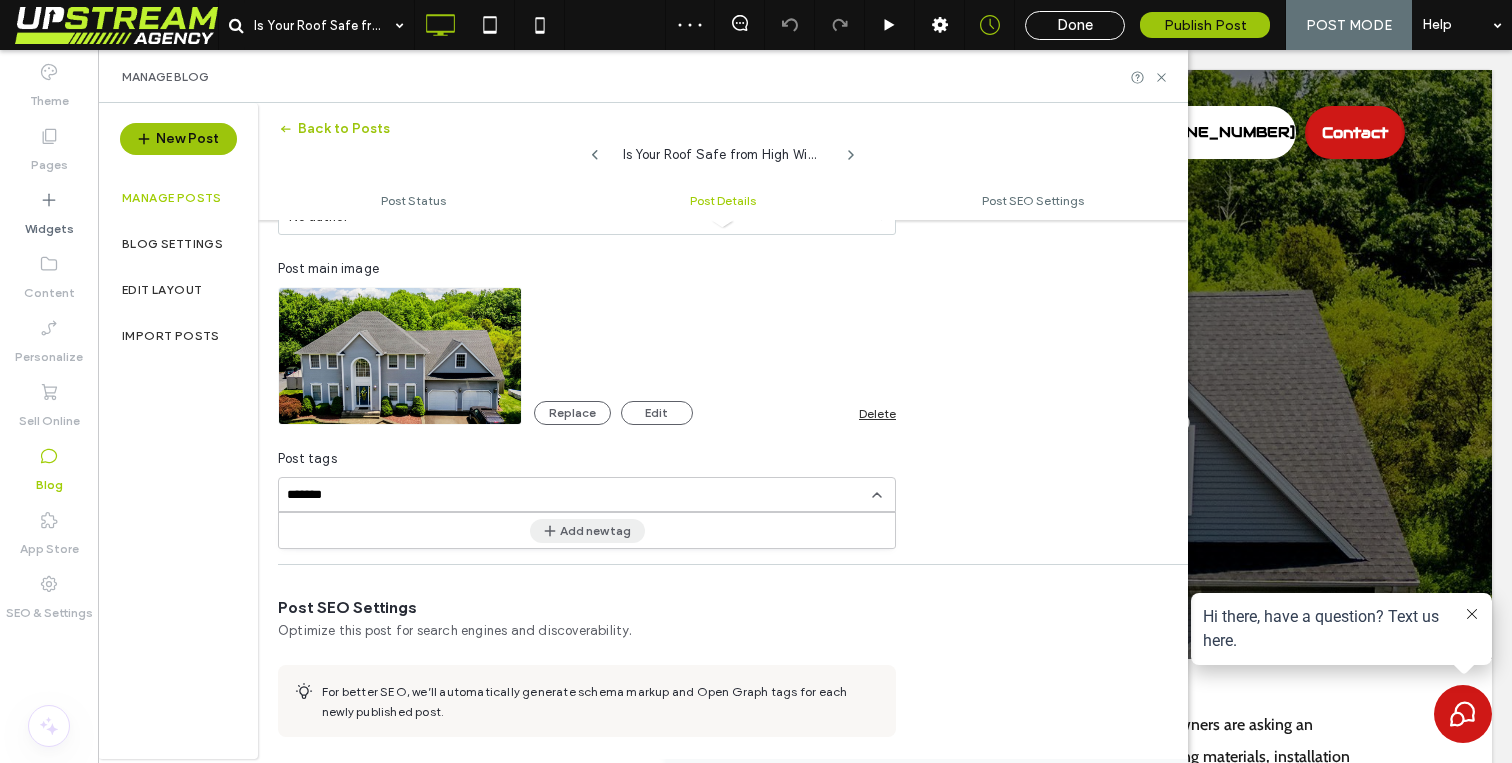 type on "*******" 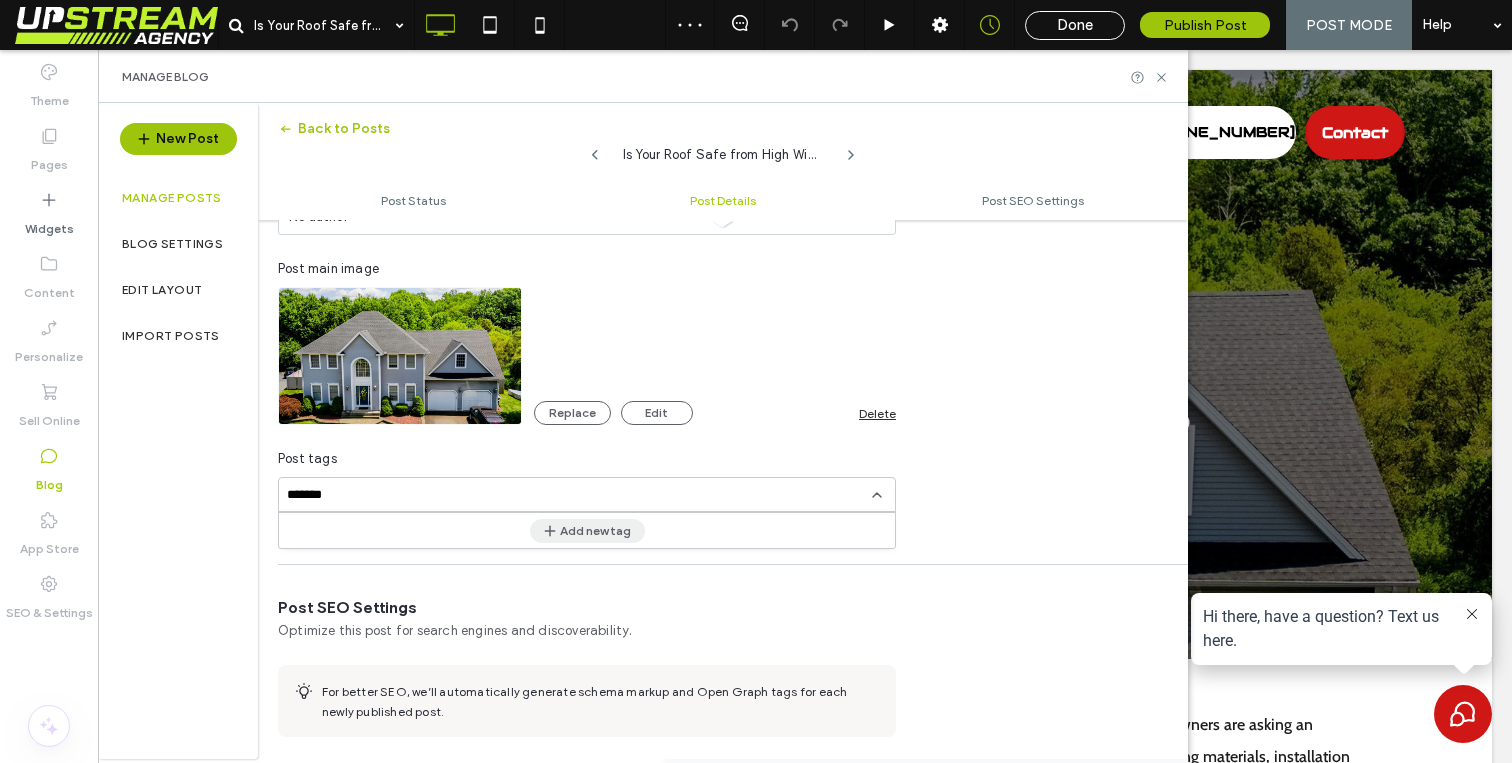 click on "Add new tag" at bounding box center (587, 531) 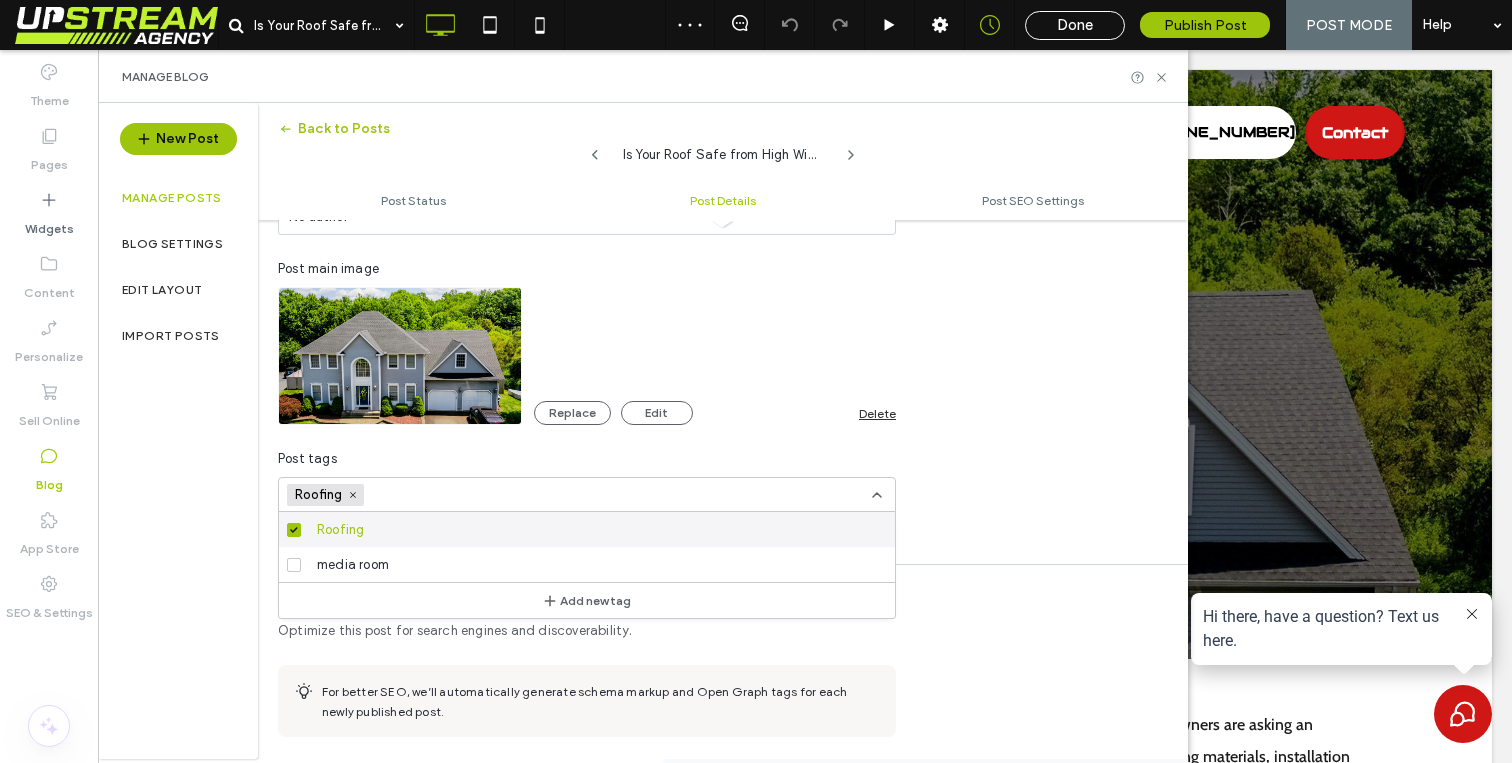 scroll, scrollTop: 0, scrollLeft: 0, axis: both 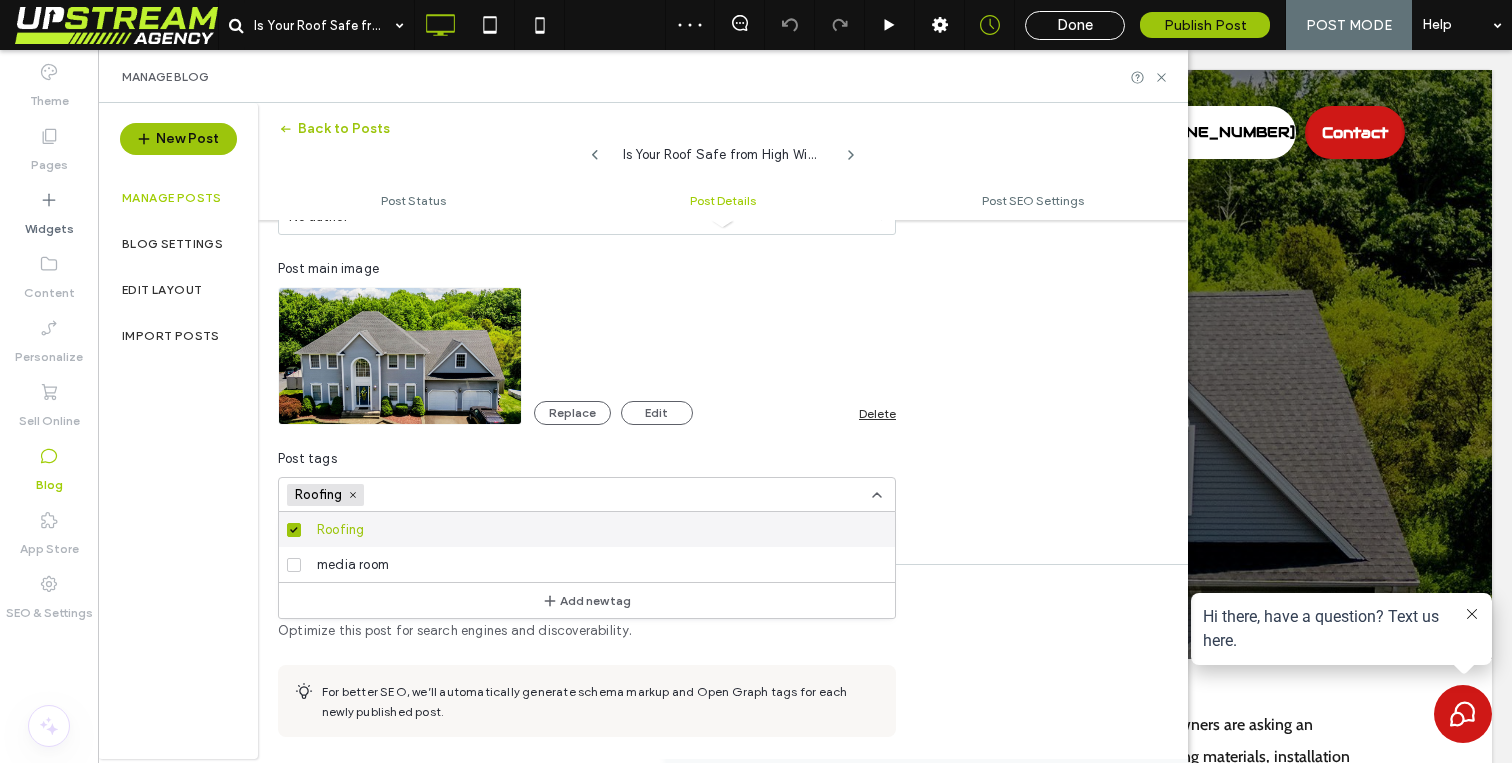 click on "Roofing +0 Roofing +0" at bounding box center [587, 494] 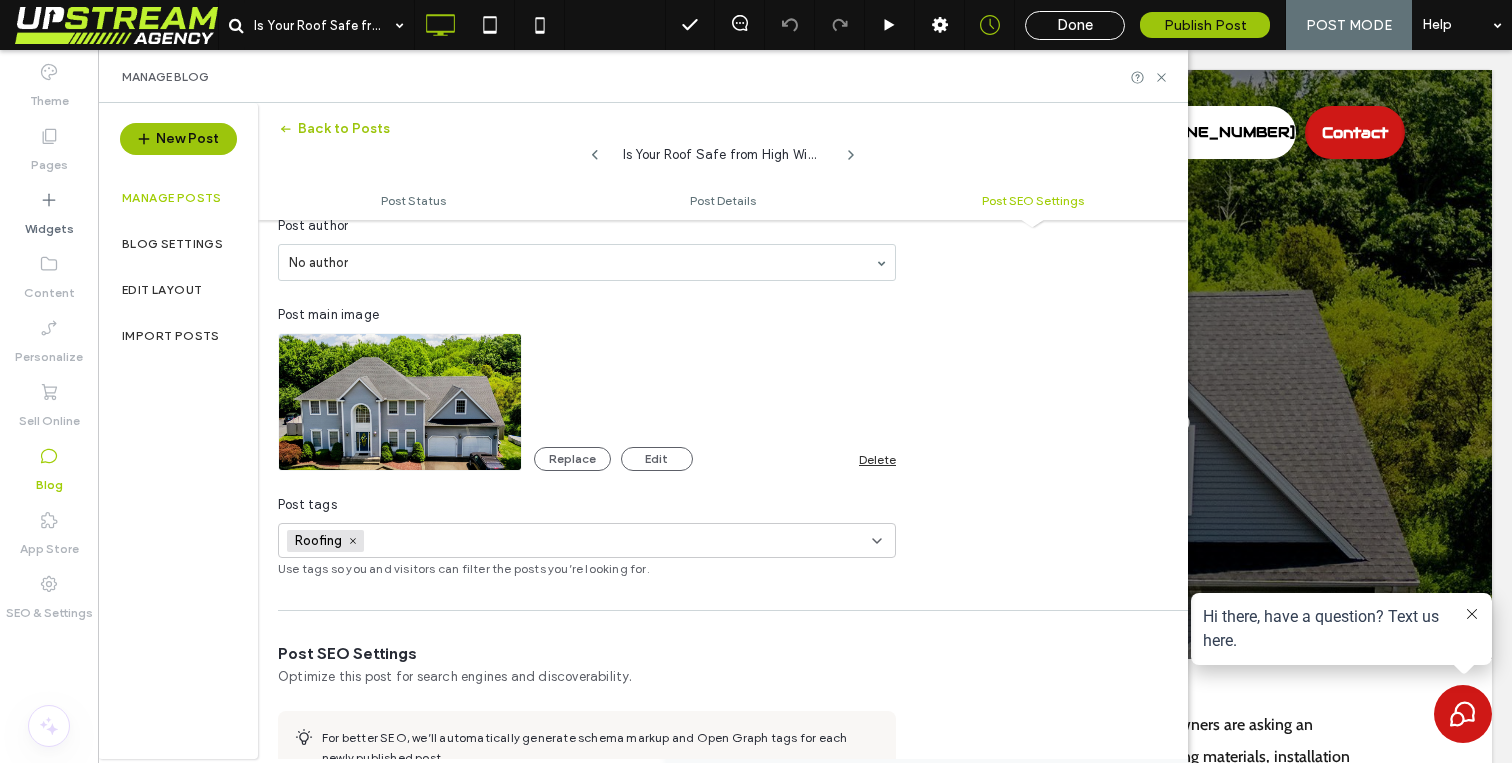 scroll, scrollTop: 0, scrollLeft: 0, axis: both 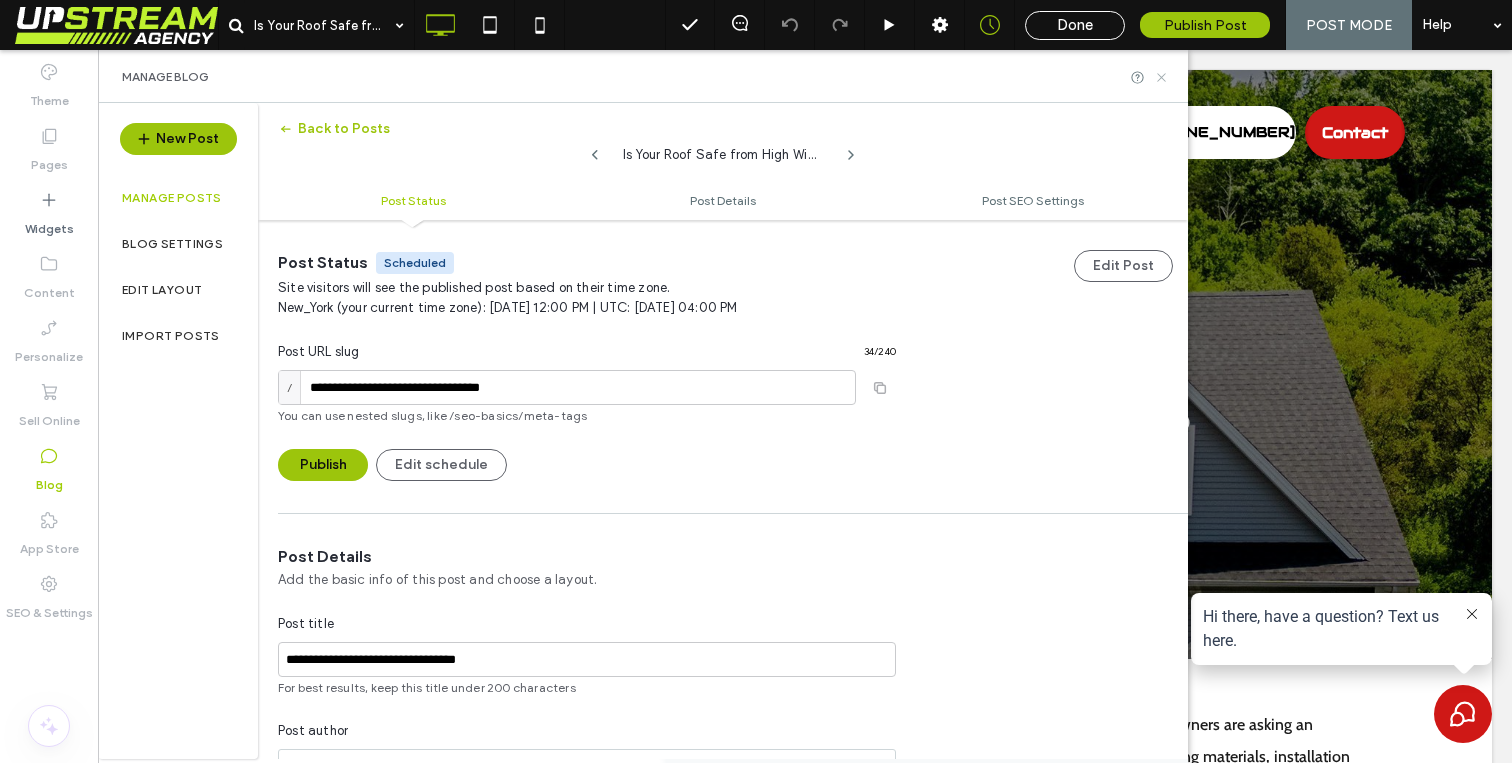 click 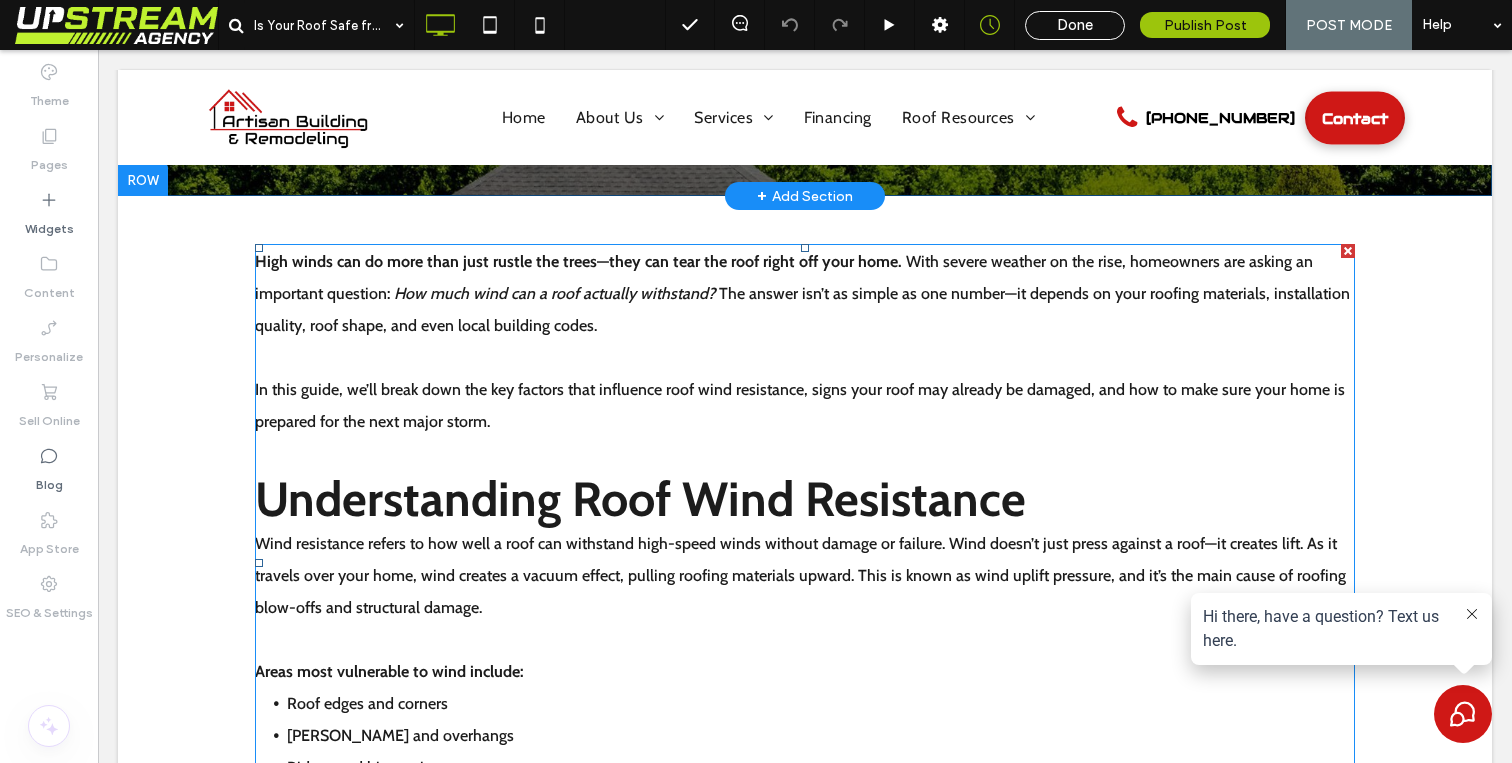 scroll, scrollTop: 462, scrollLeft: 0, axis: vertical 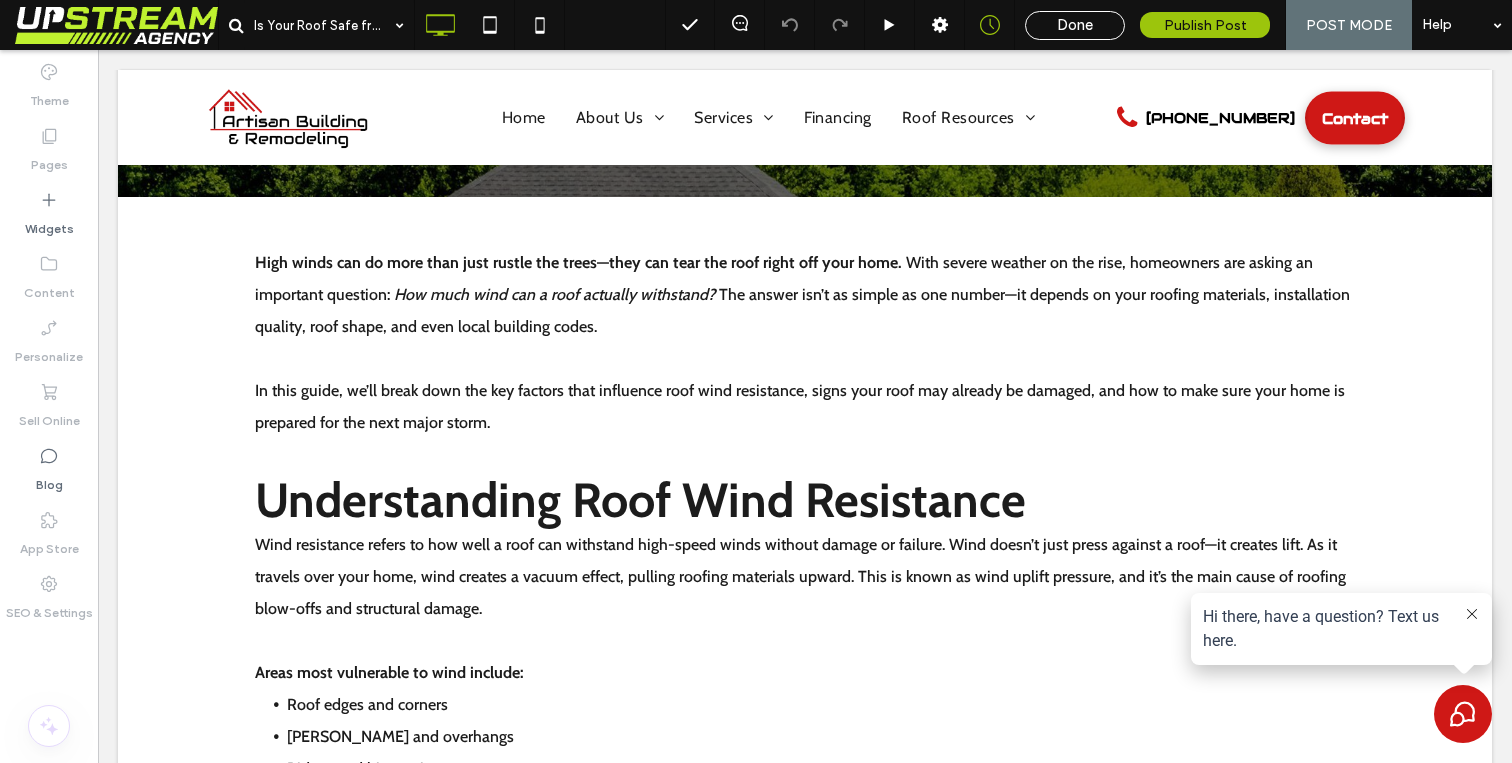 click at bounding box center (1472, 615) 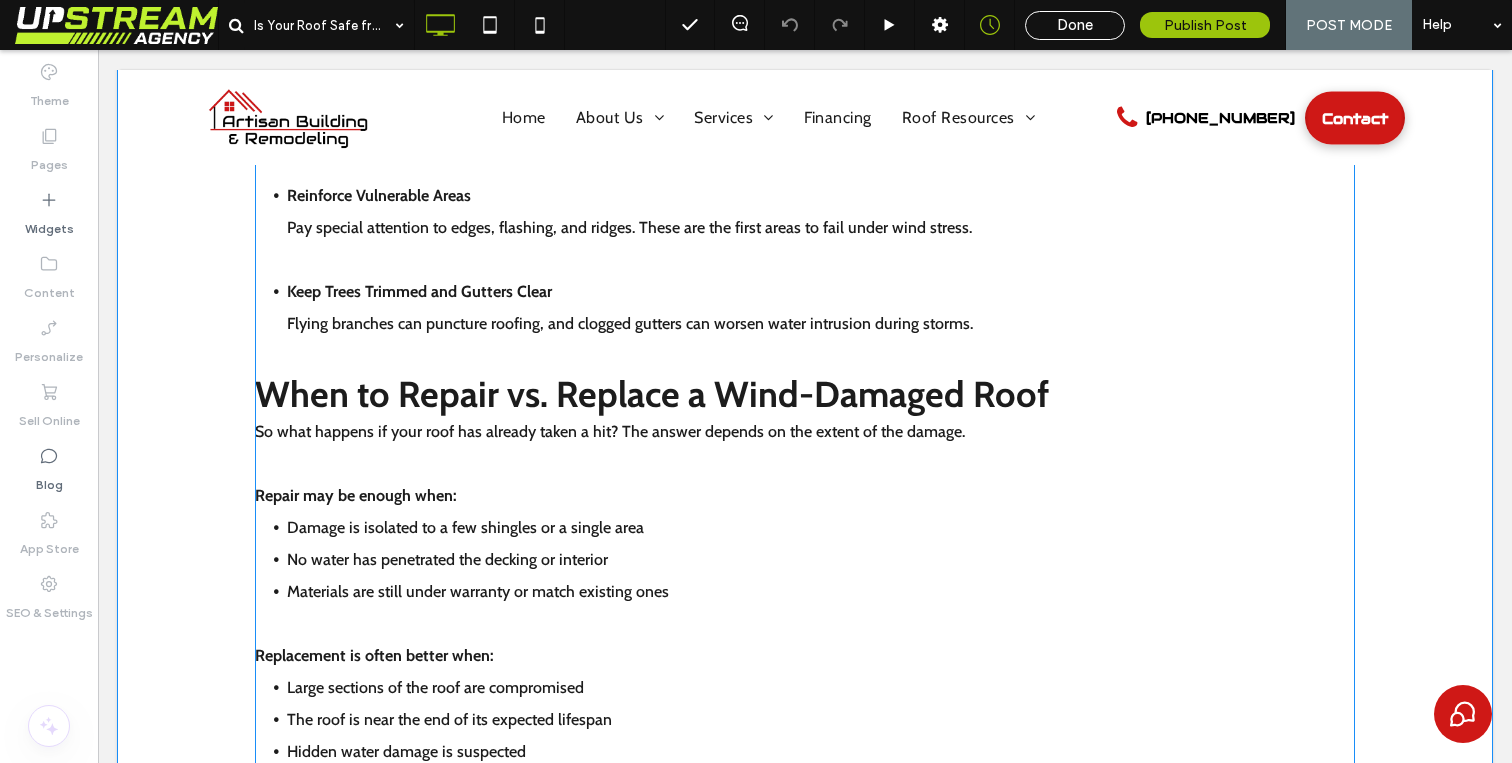 scroll, scrollTop: 3122, scrollLeft: 0, axis: vertical 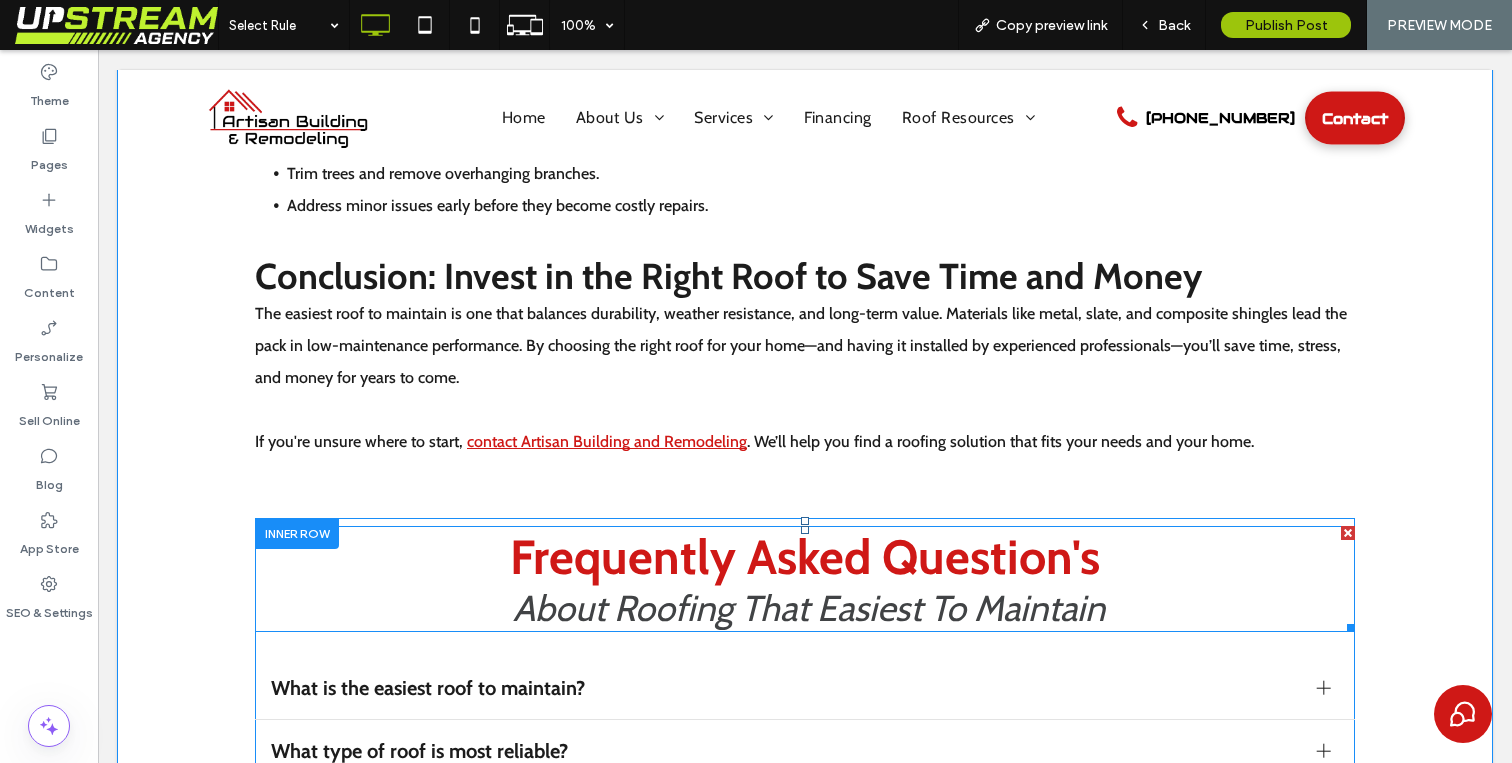 click on "About Roofing That Easiest To Maintain" at bounding box center [809, 608] 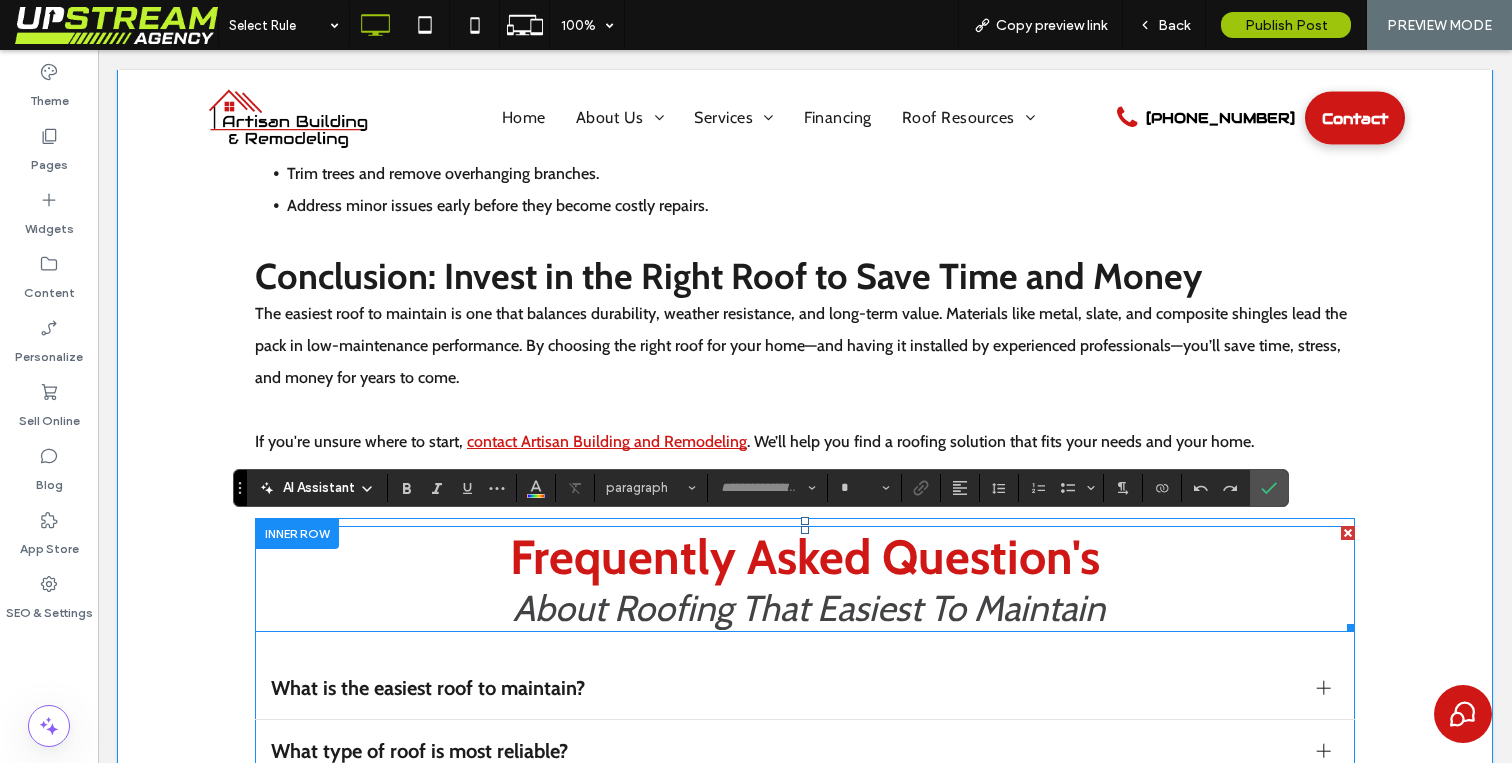 type on "*****" 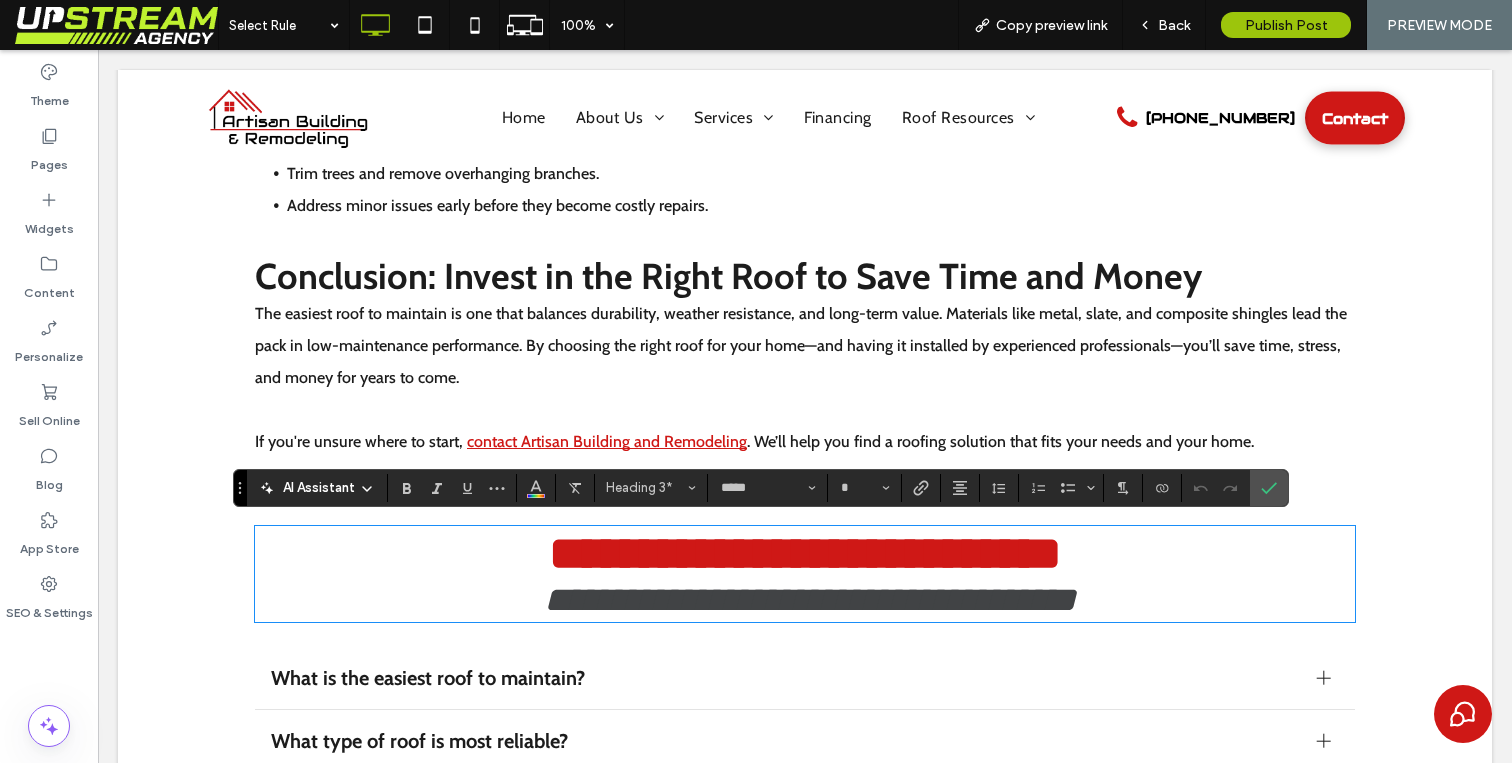 click on "**********" at bounding box center [810, 600] 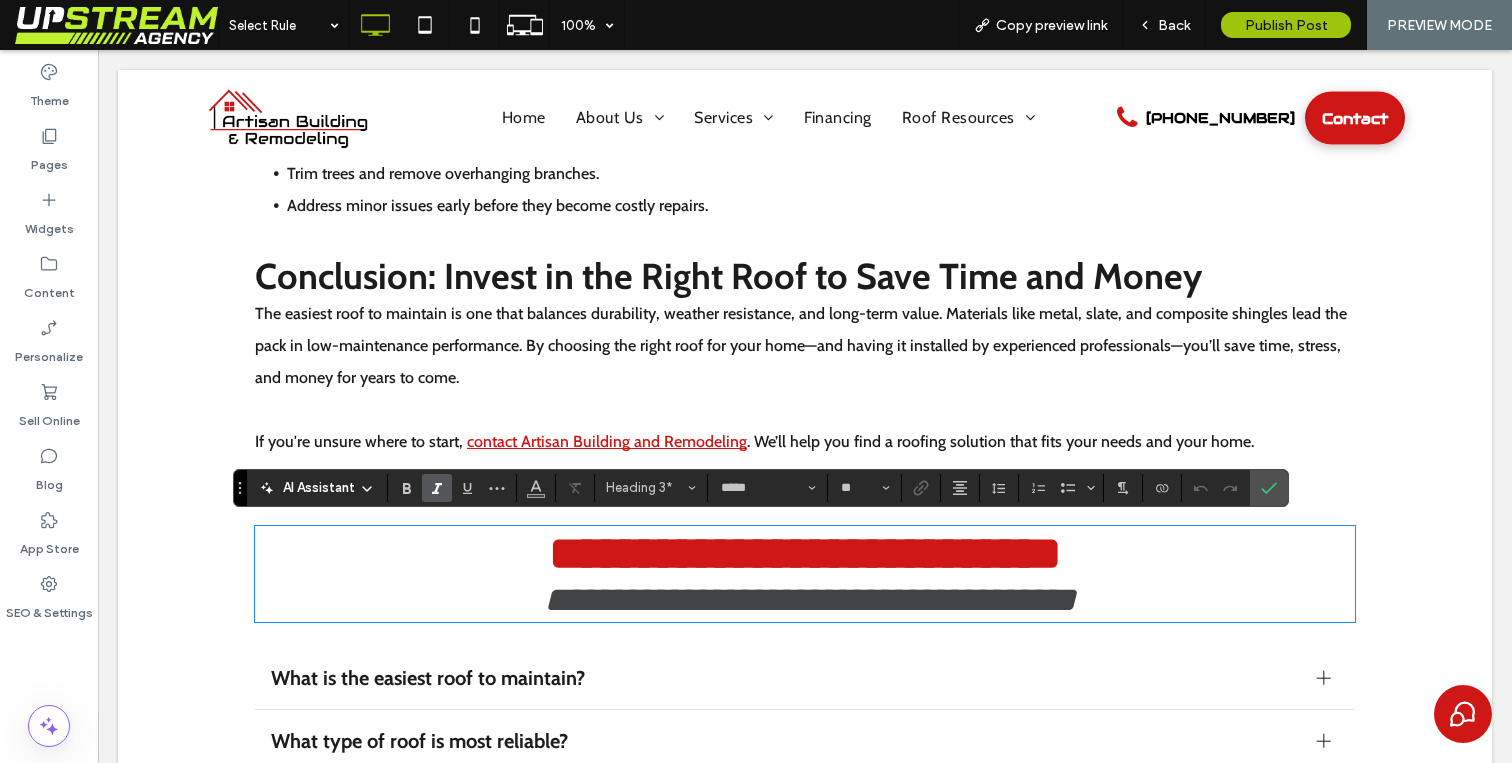 click on "**********" at bounding box center (810, 600) 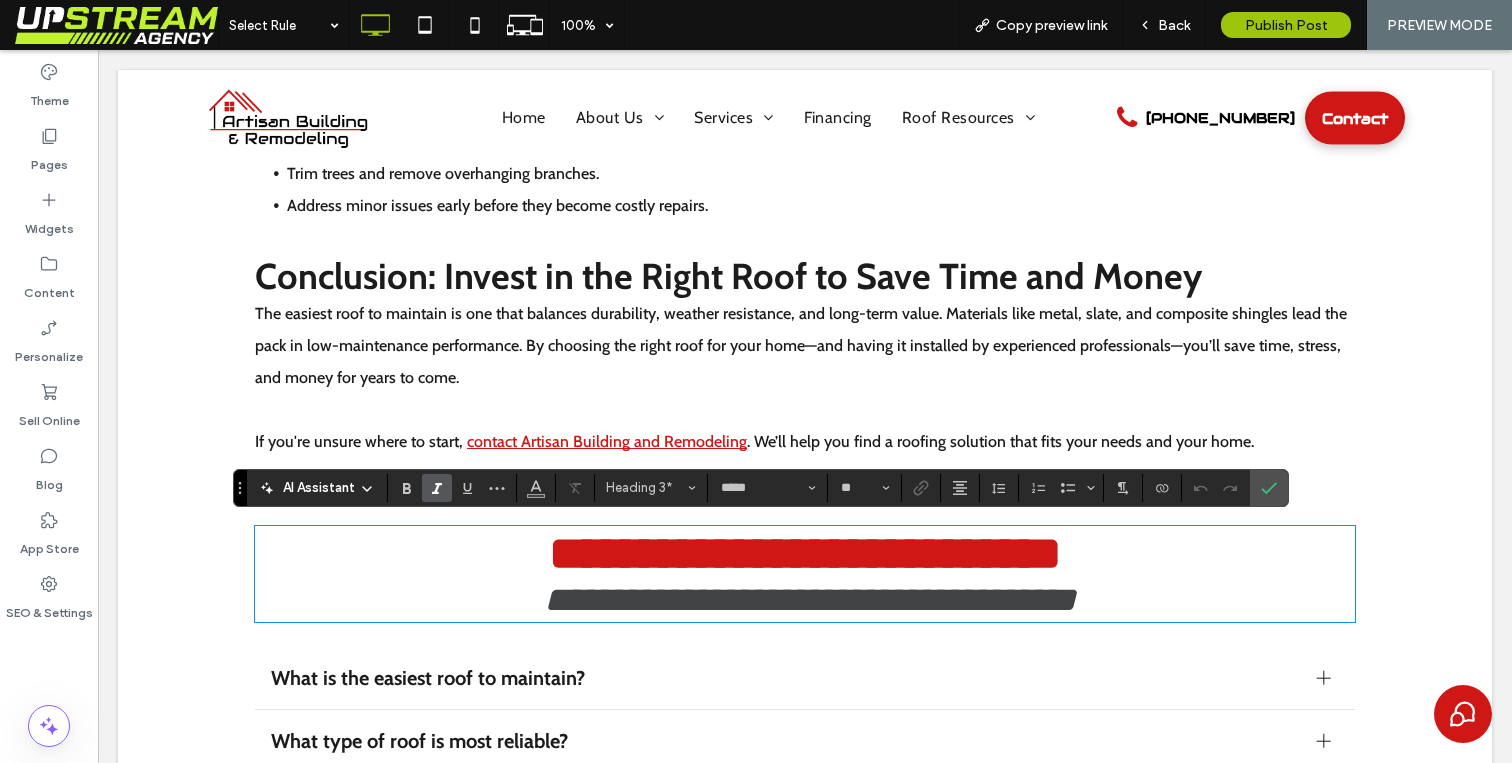 type 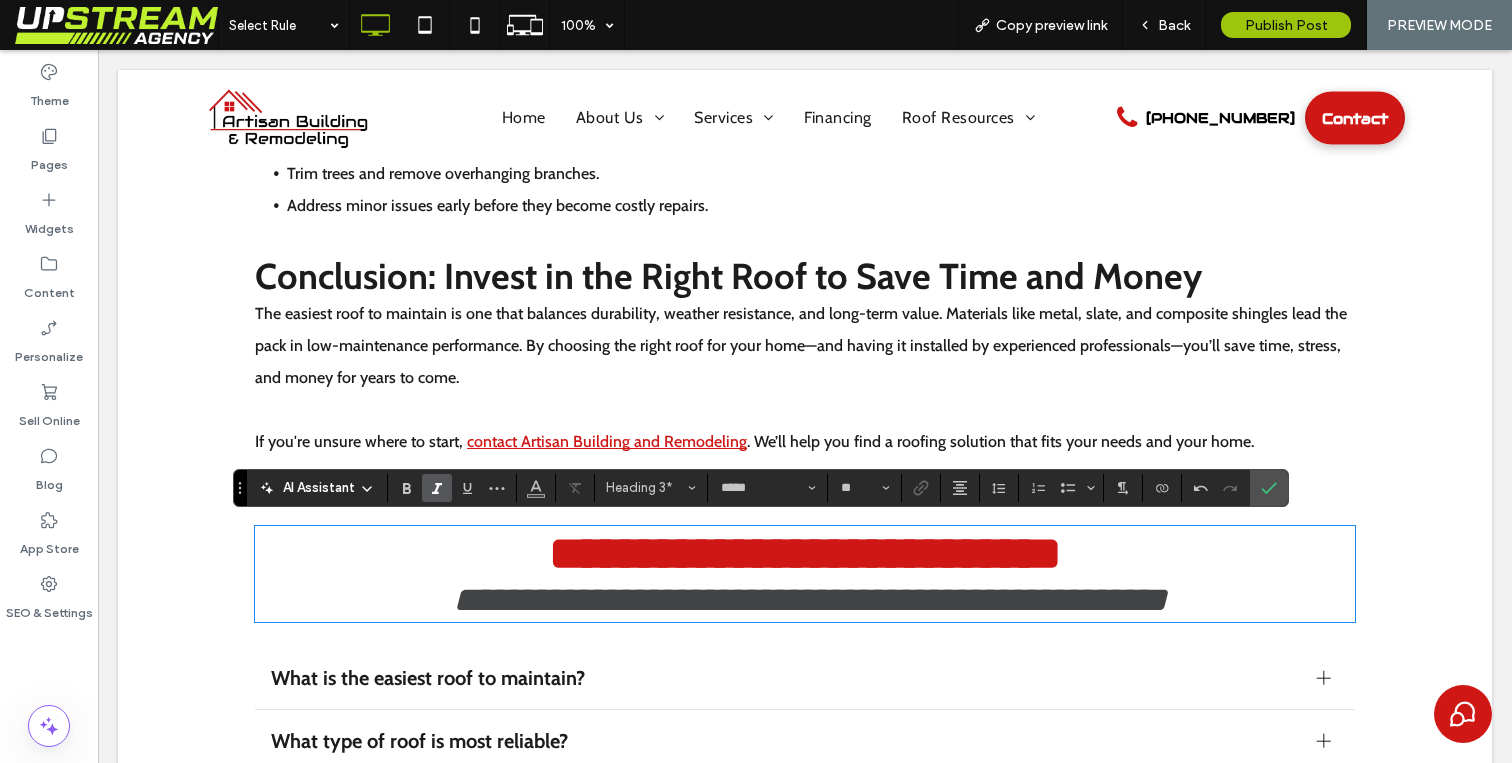 click on "**********" at bounding box center (810, 600) 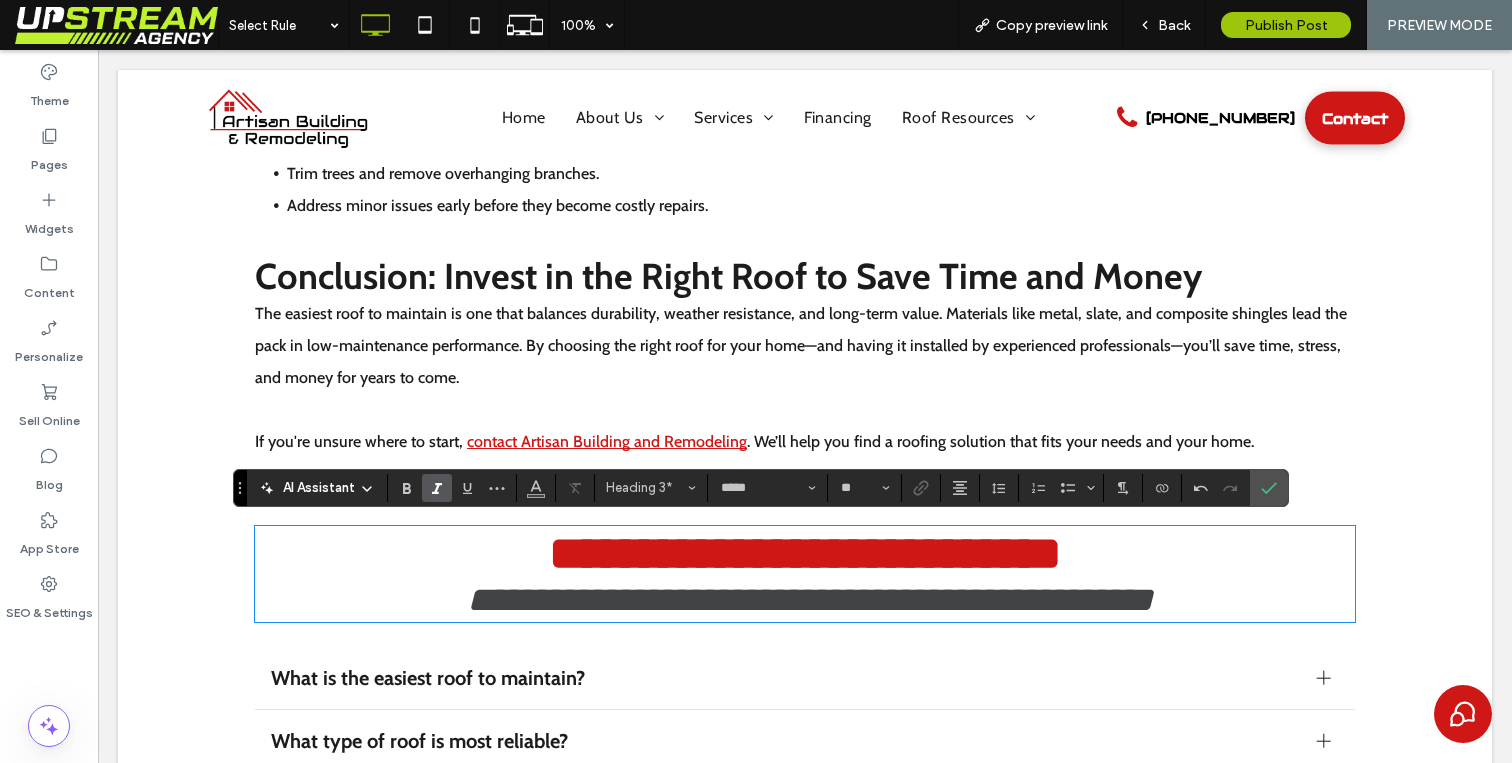 click on "**********" at bounding box center (810, 600) 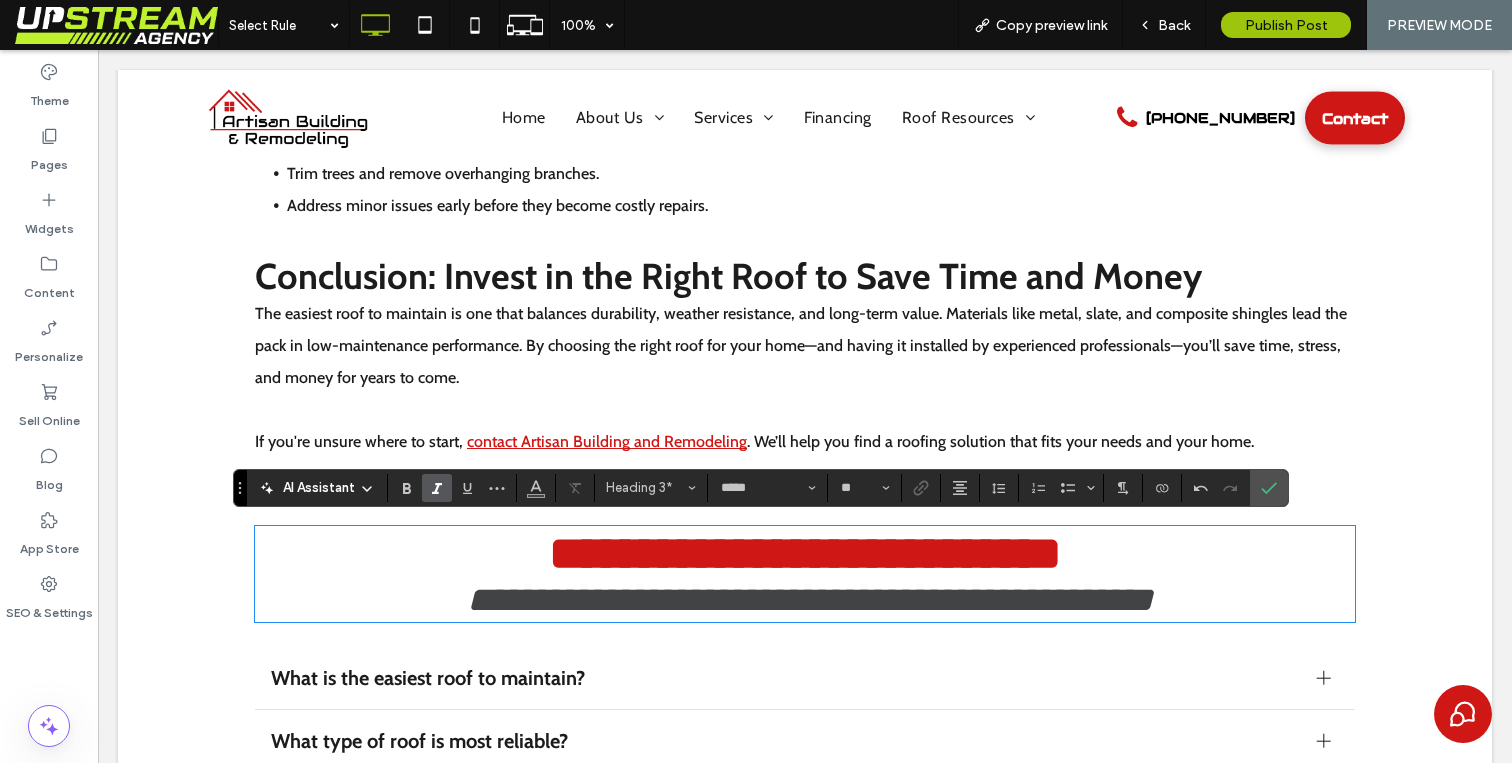 click on "**********" at bounding box center (810, 600) 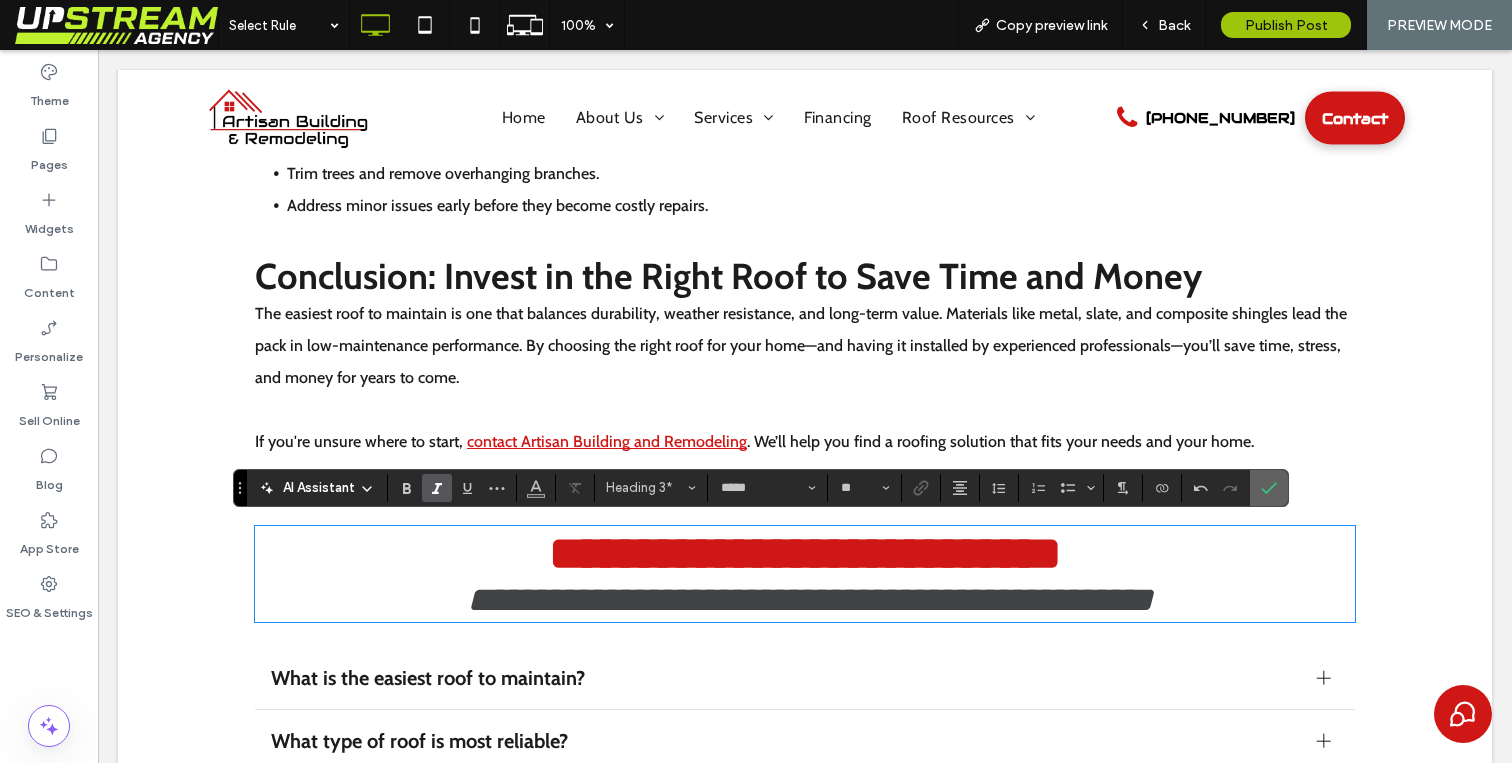 click at bounding box center [1269, 488] 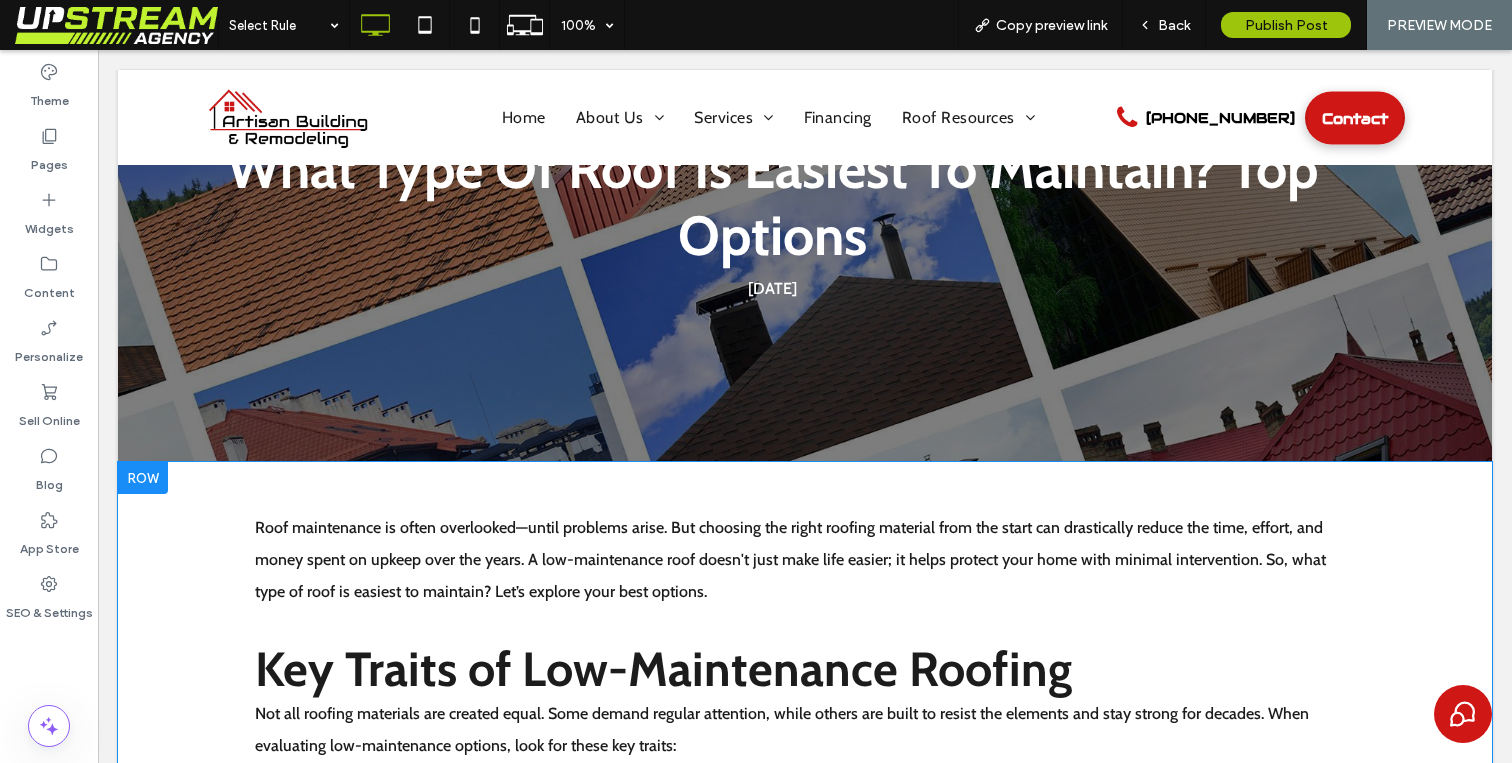scroll, scrollTop: 0, scrollLeft: 0, axis: both 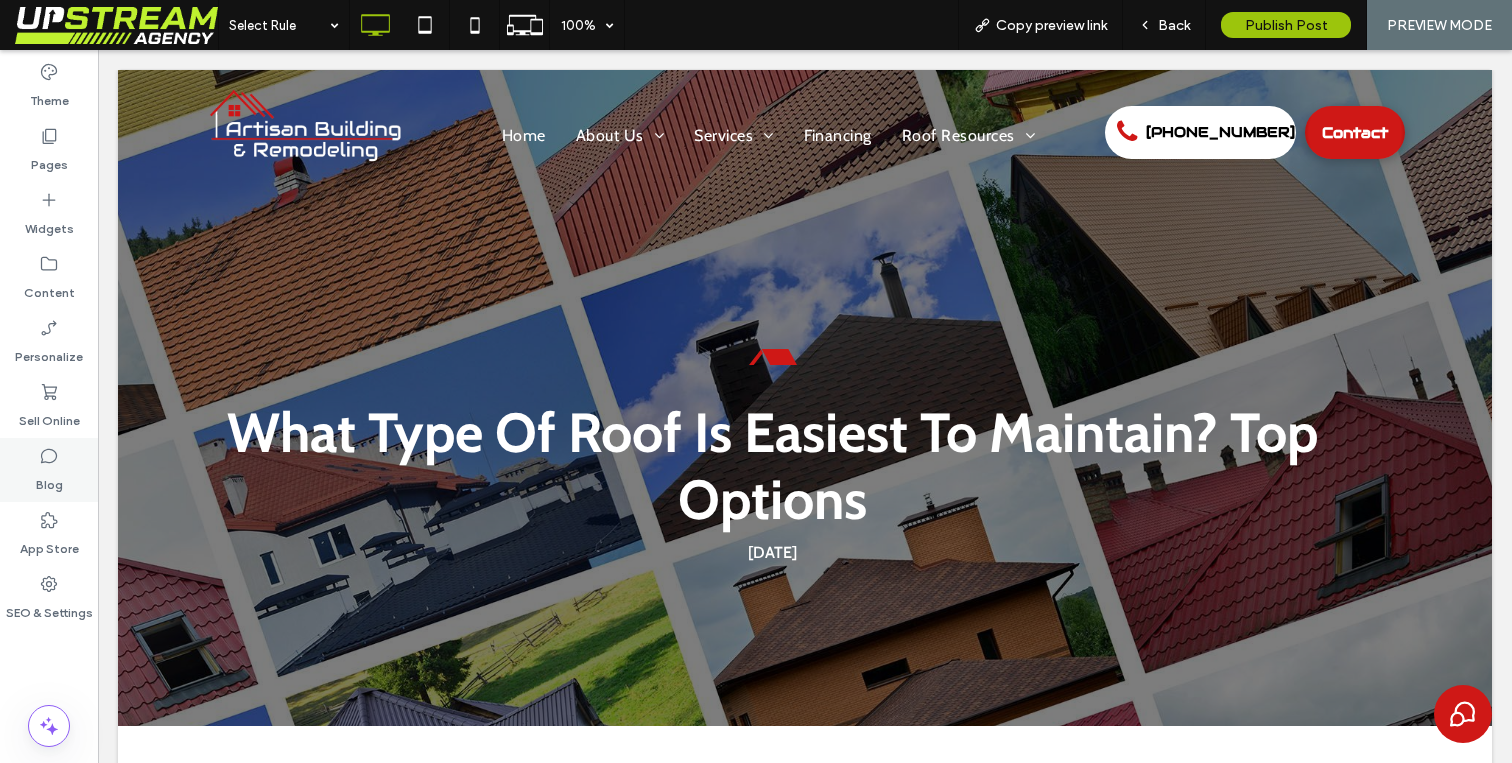 click 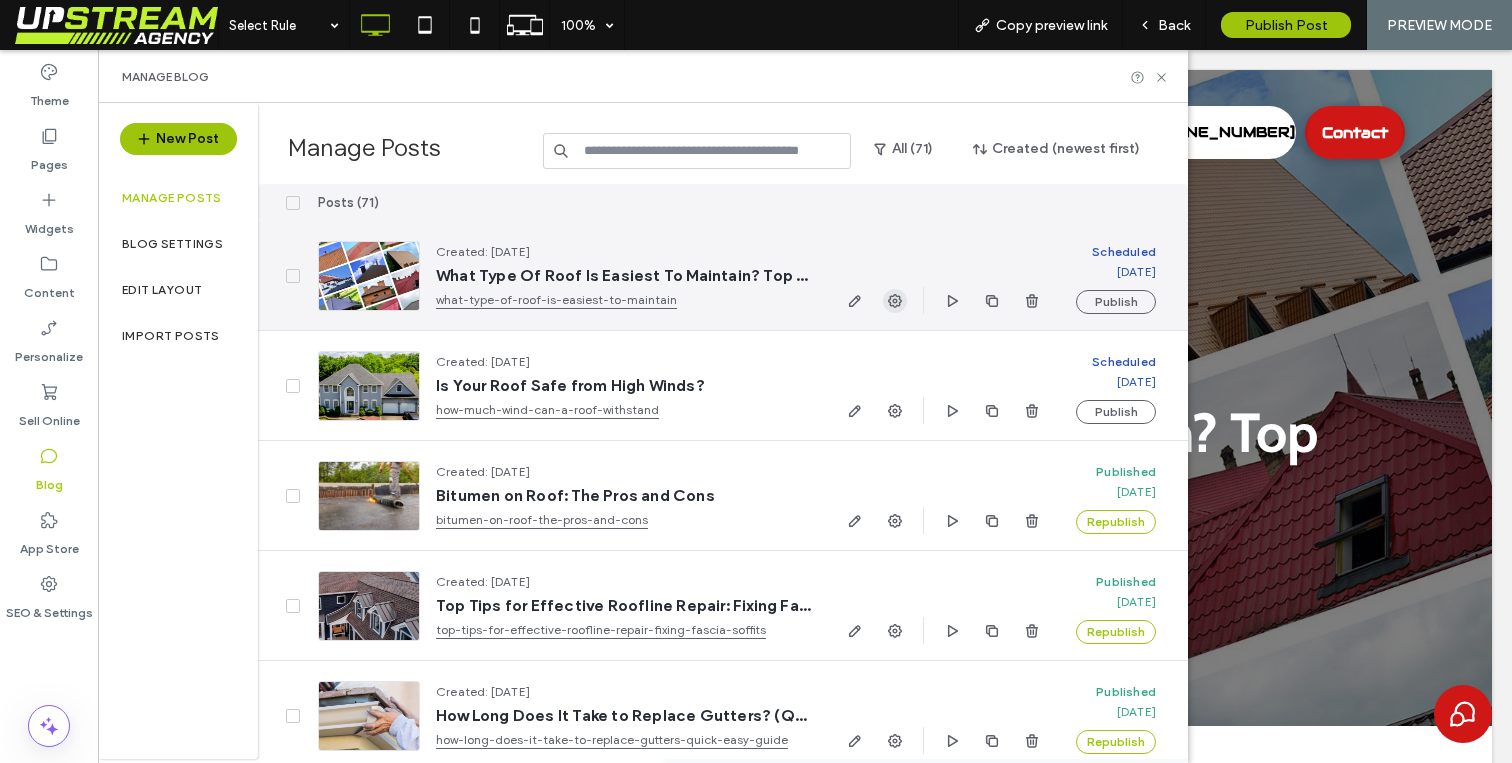 click 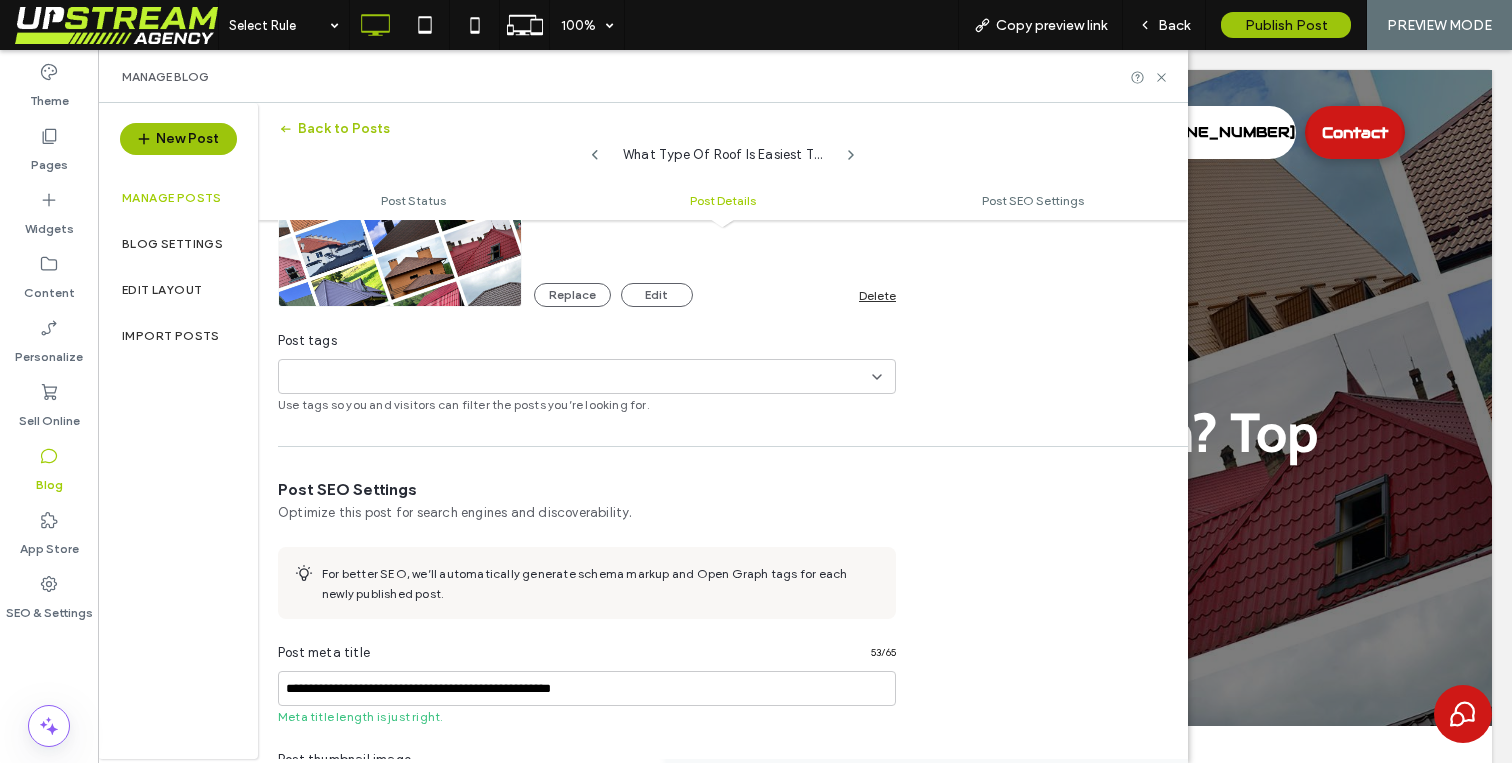 scroll, scrollTop: 656, scrollLeft: 0, axis: vertical 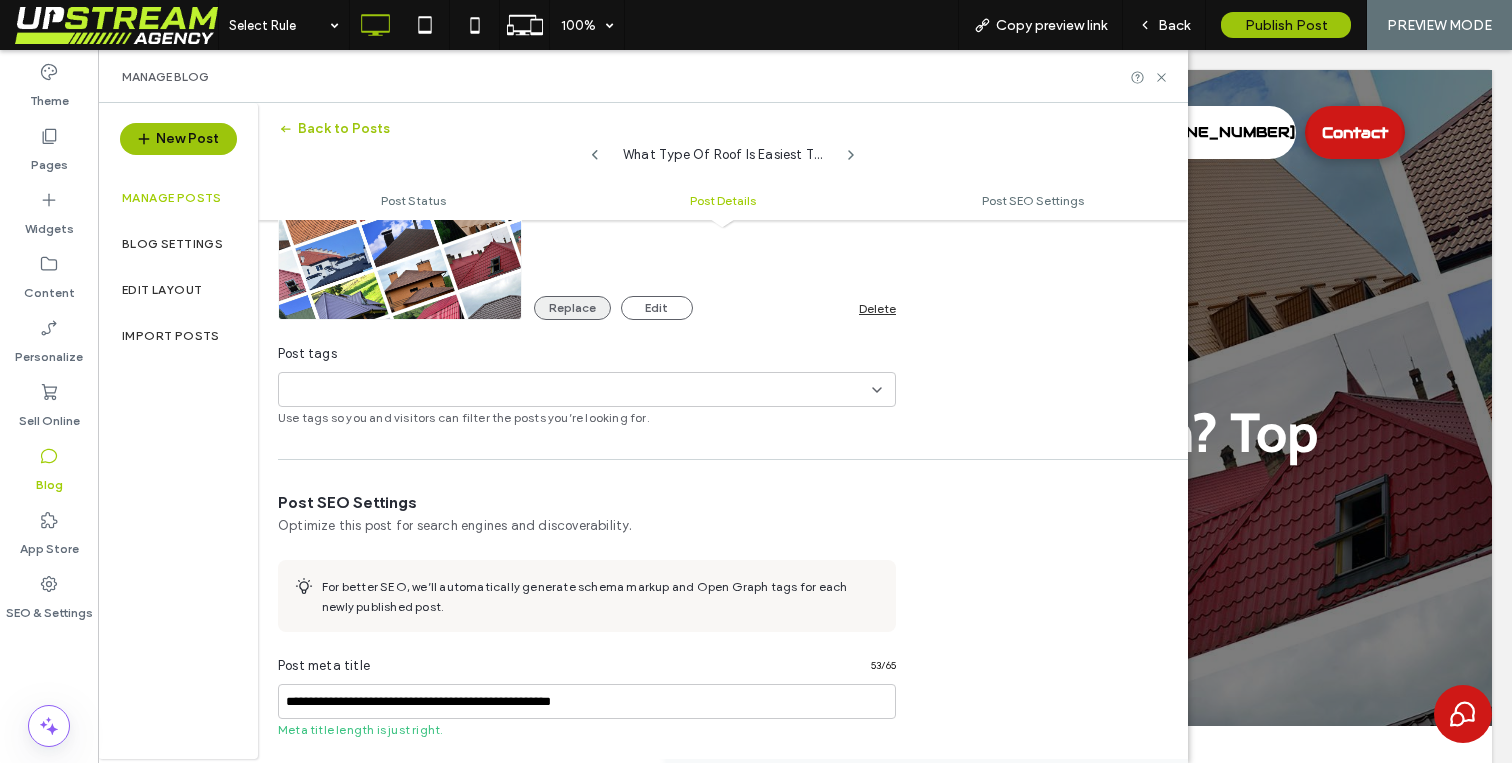 click on "Replace" at bounding box center [572, 308] 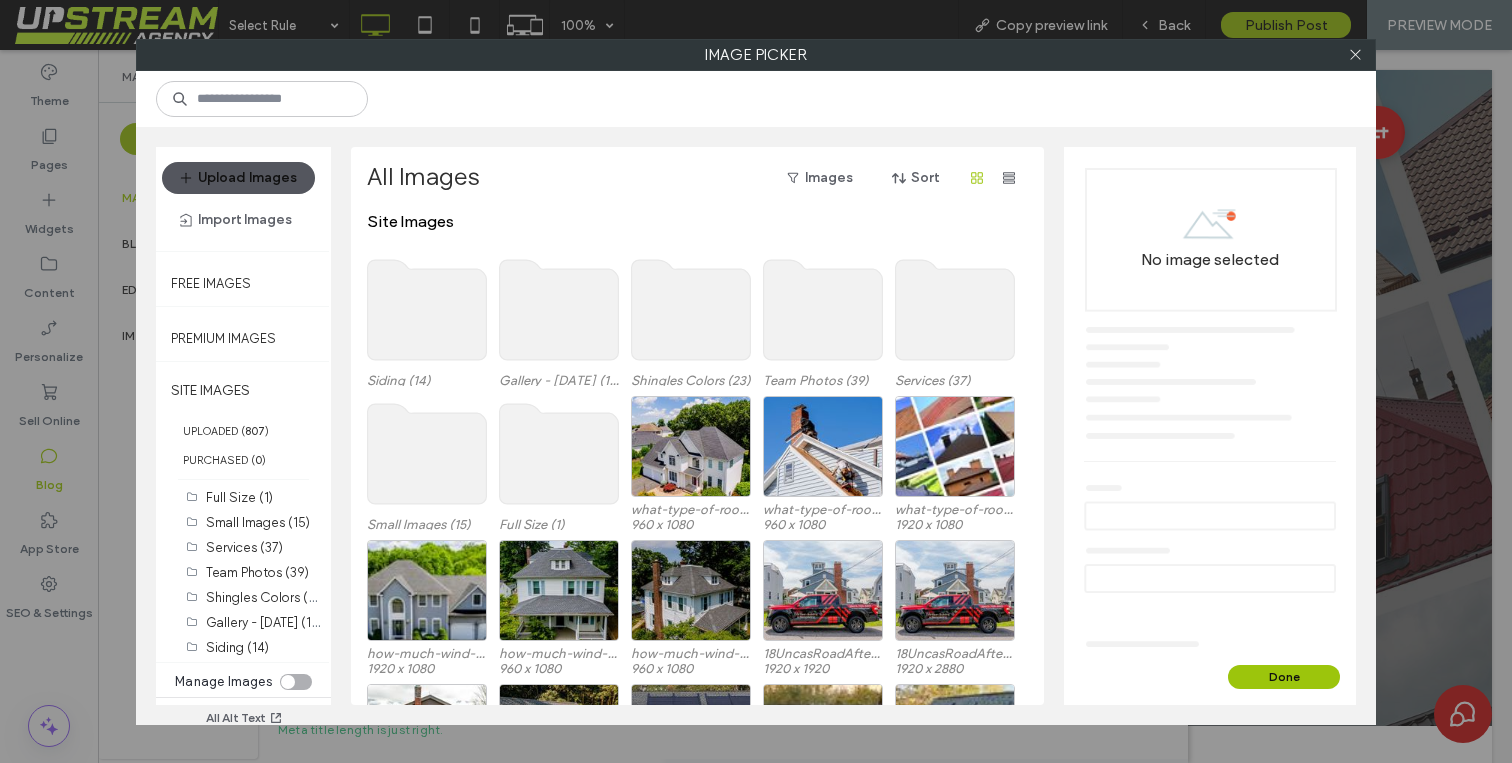 click on "Upload Images" at bounding box center [238, 178] 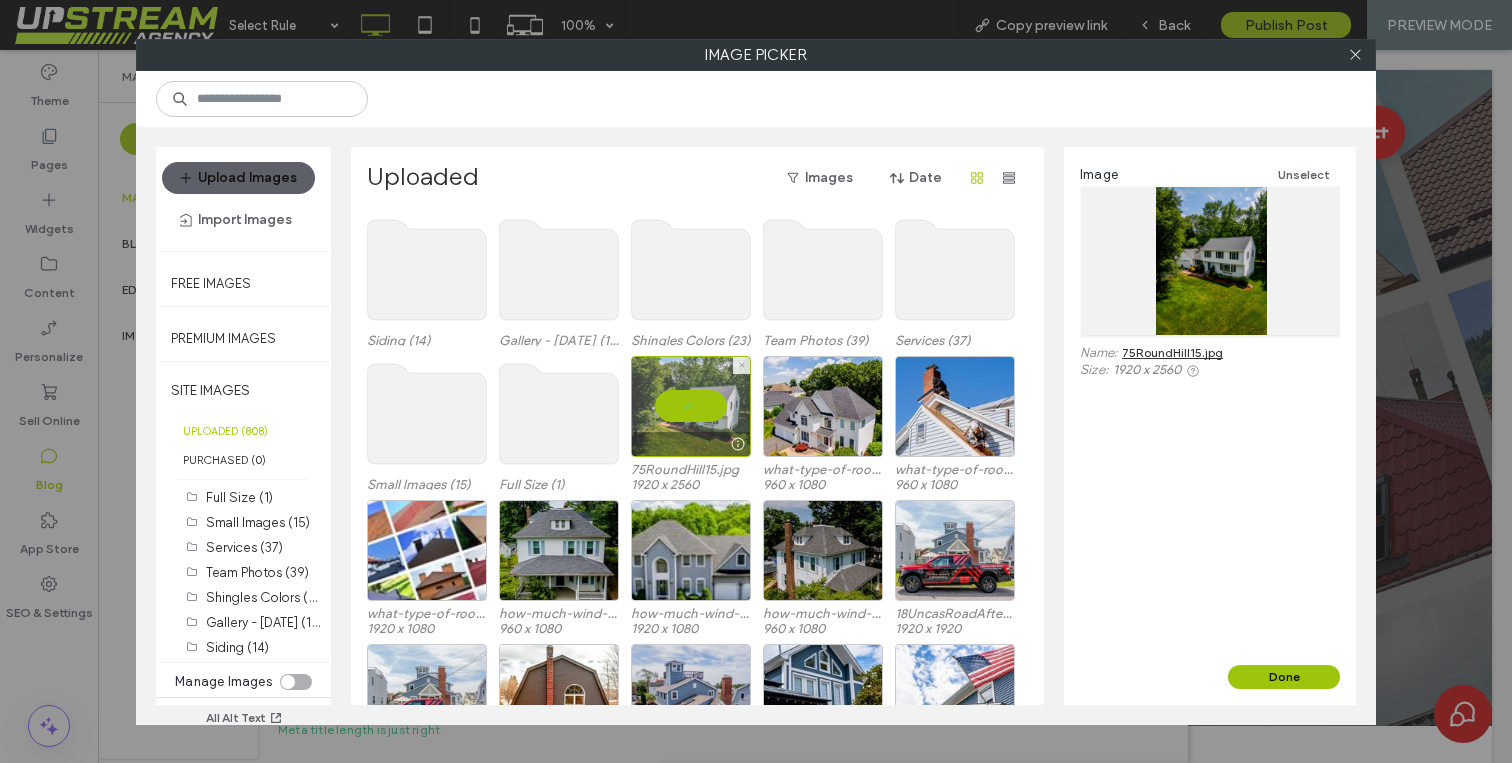click at bounding box center (691, 406) 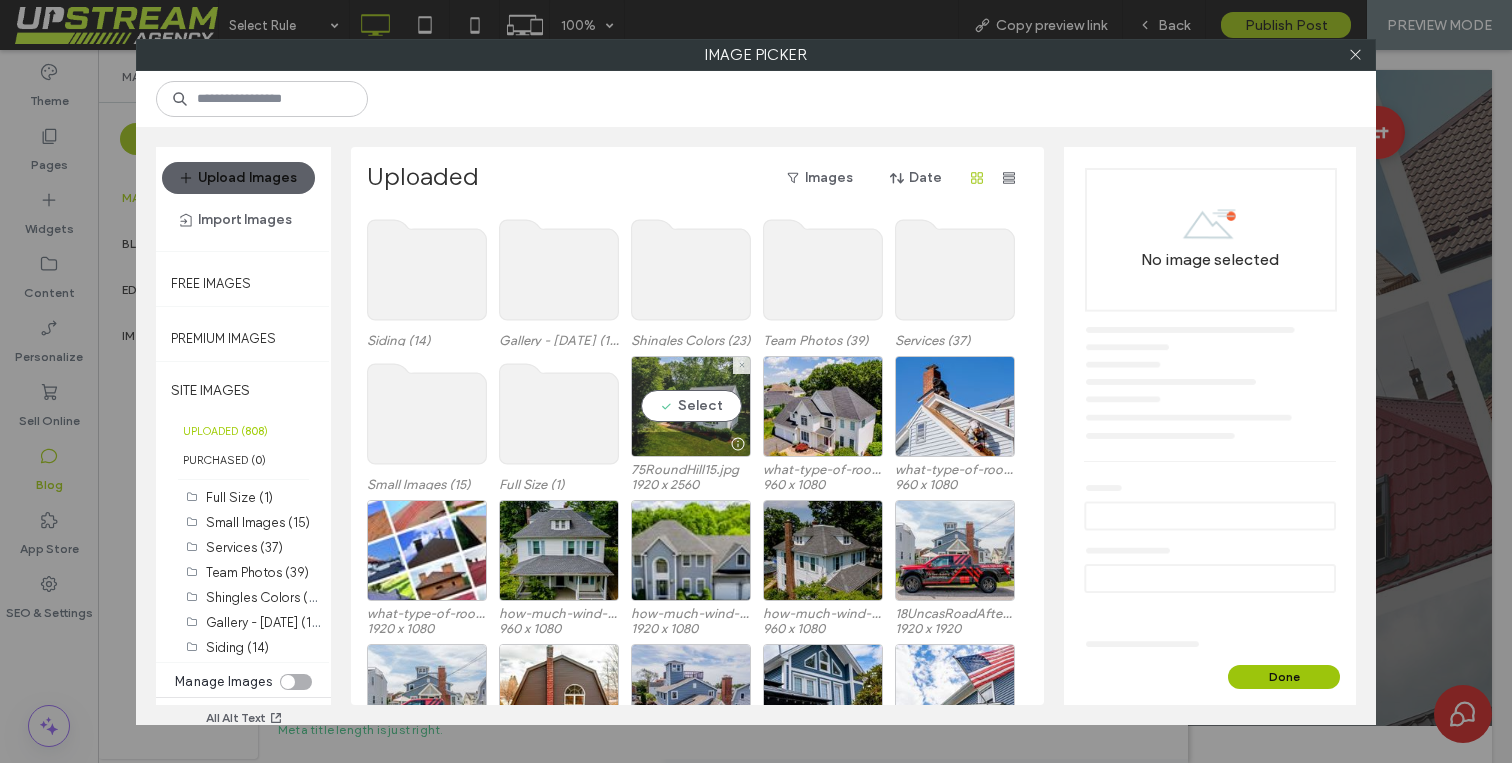click on "Select" at bounding box center [691, 406] 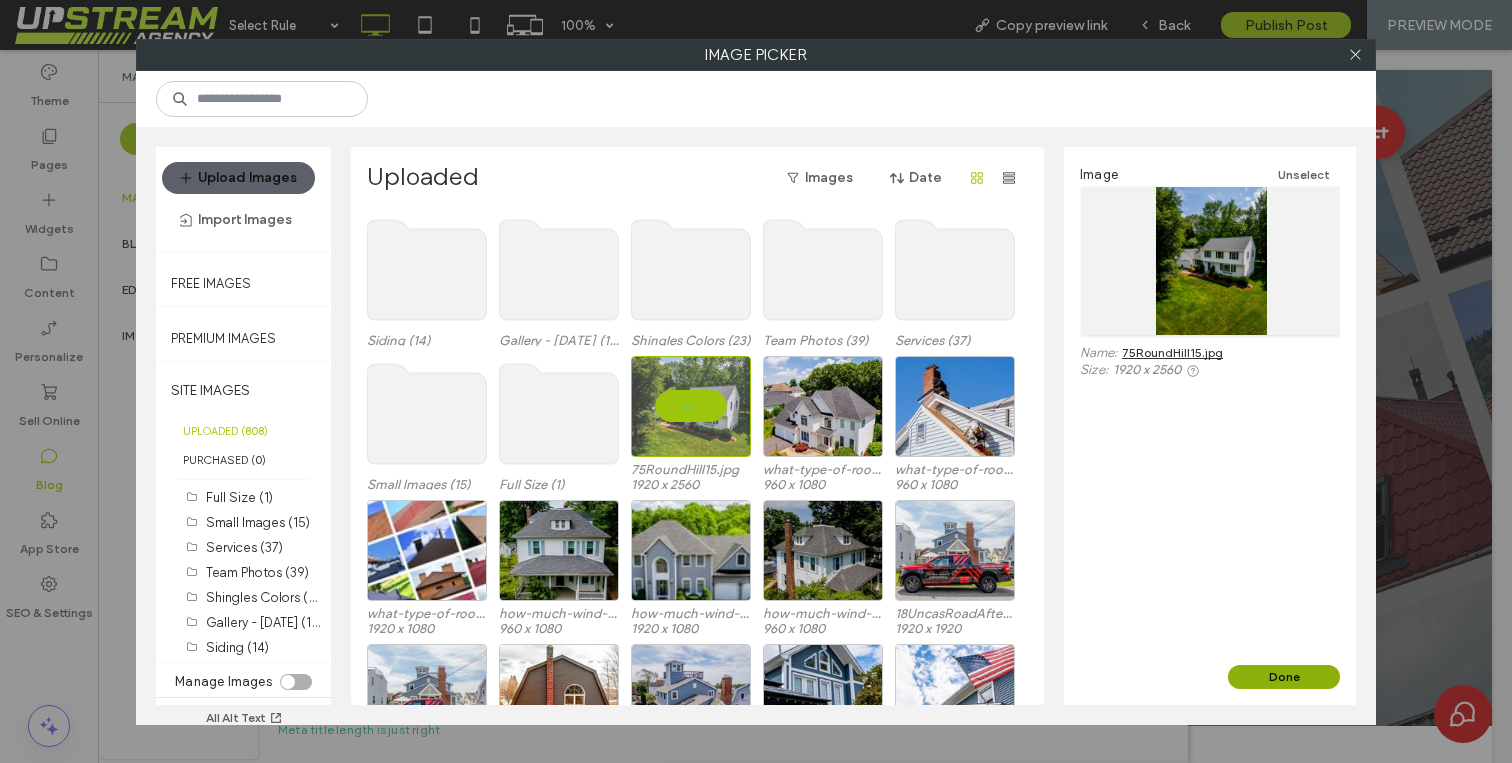 click on "Done" at bounding box center [1284, 677] 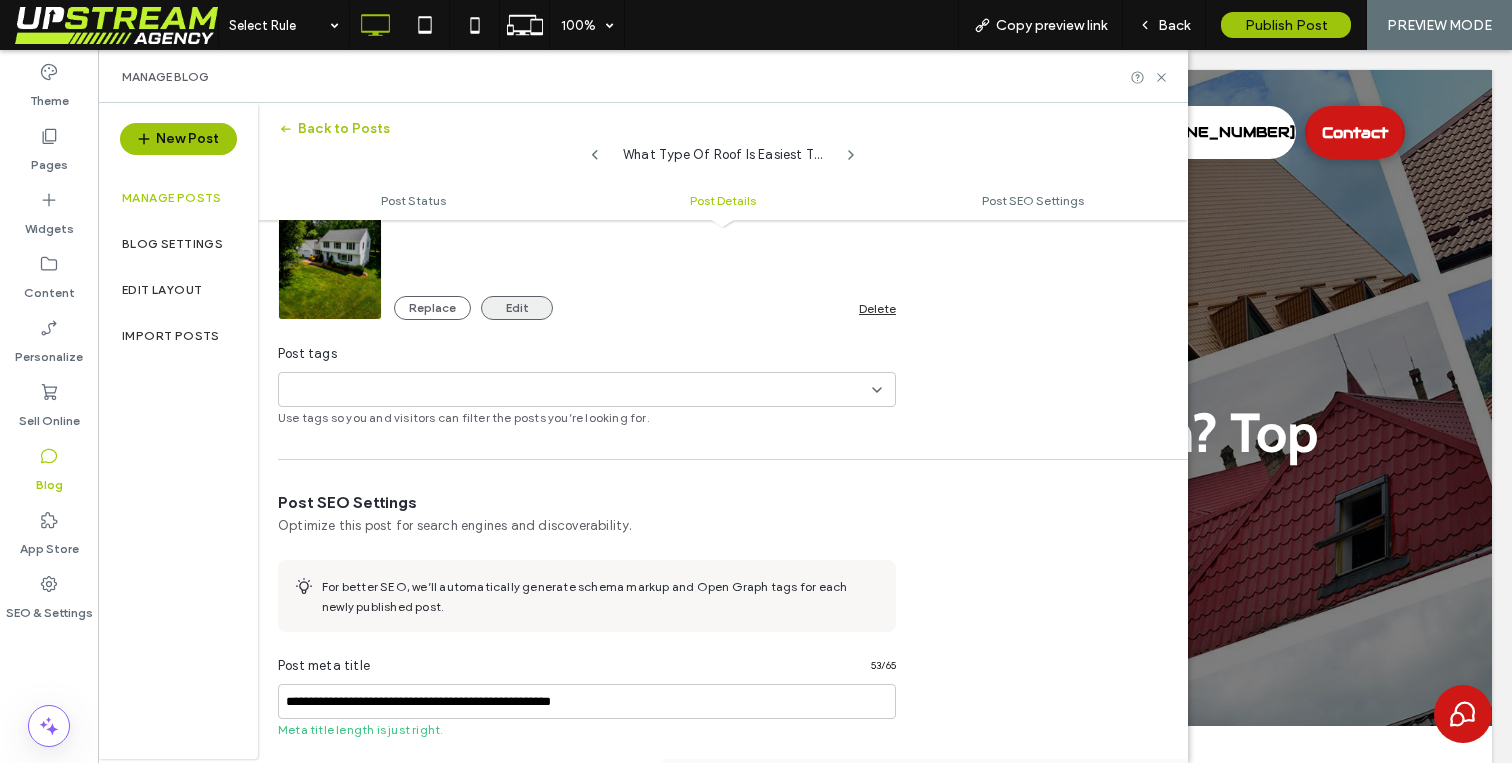 click on "Edit" at bounding box center [517, 308] 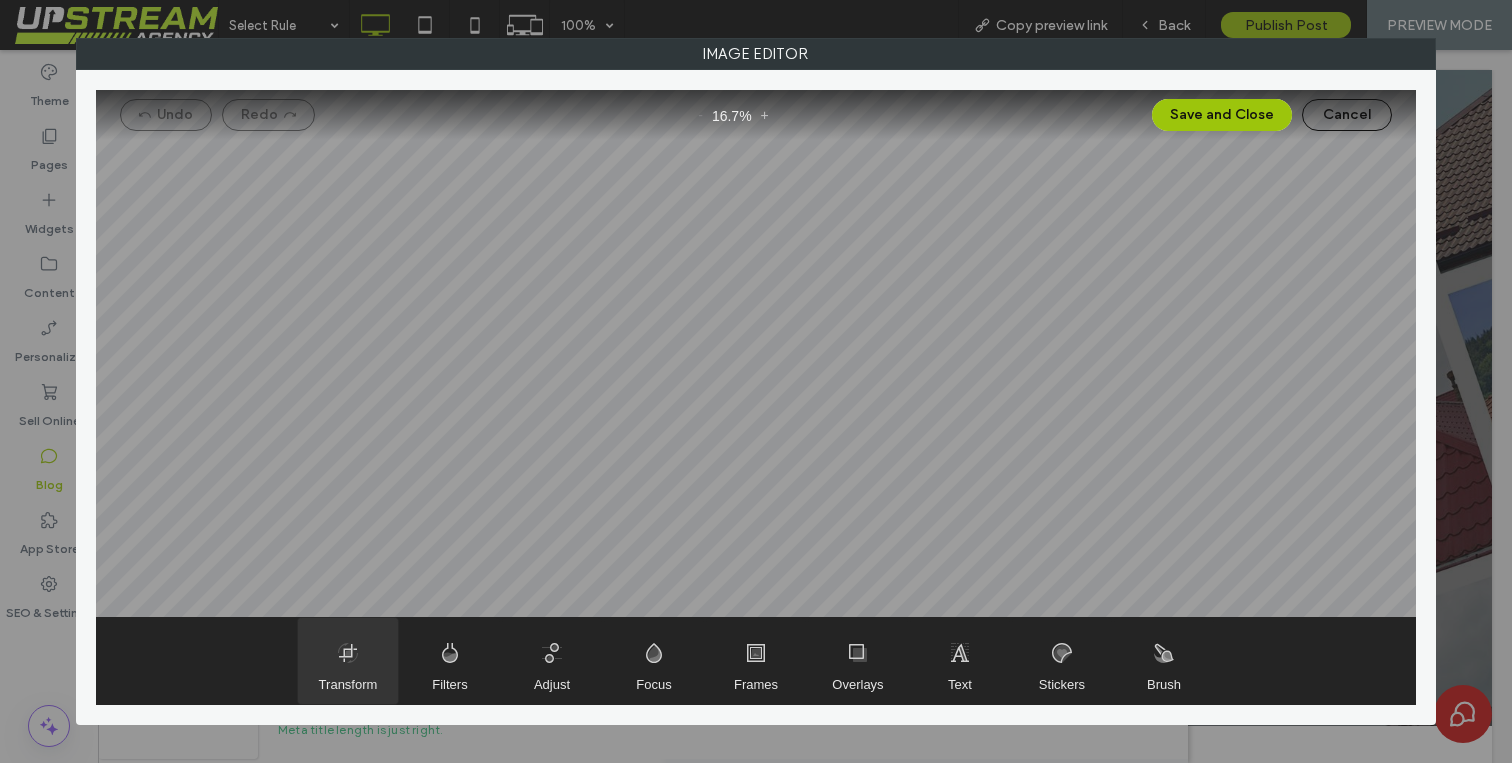 click at bounding box center (348, 661) 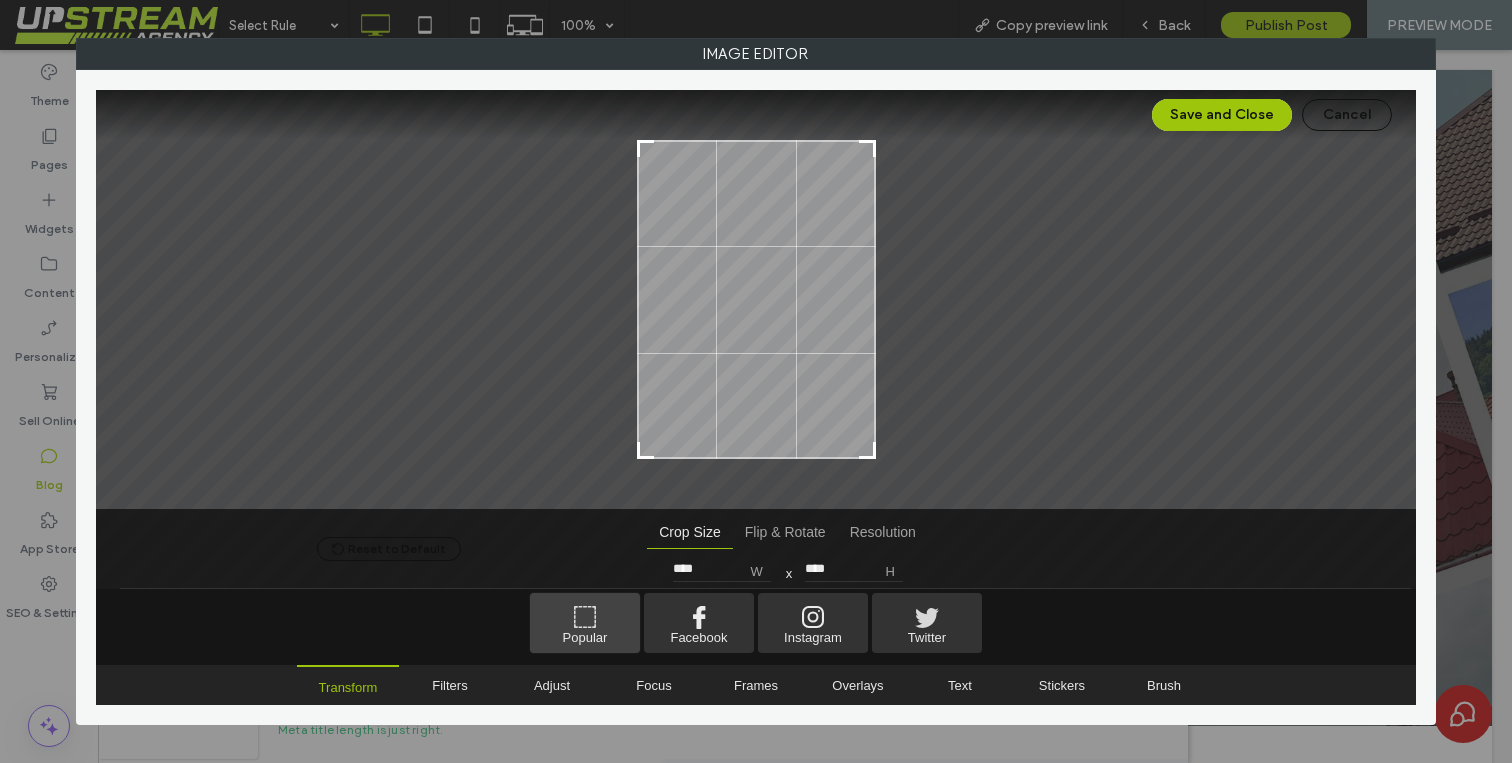 click at bounding box center [585, 623] 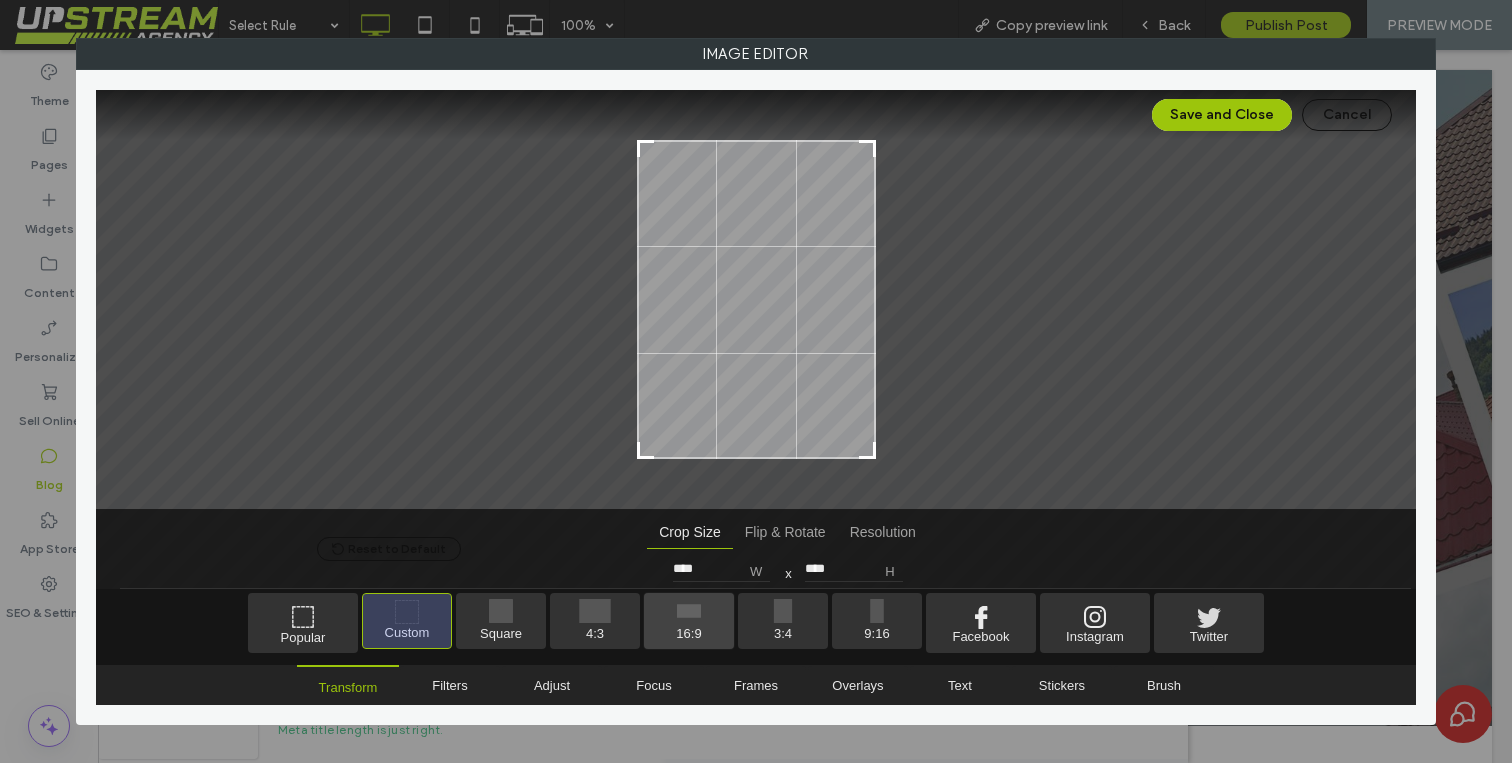 click at bounding box center (689, 621) 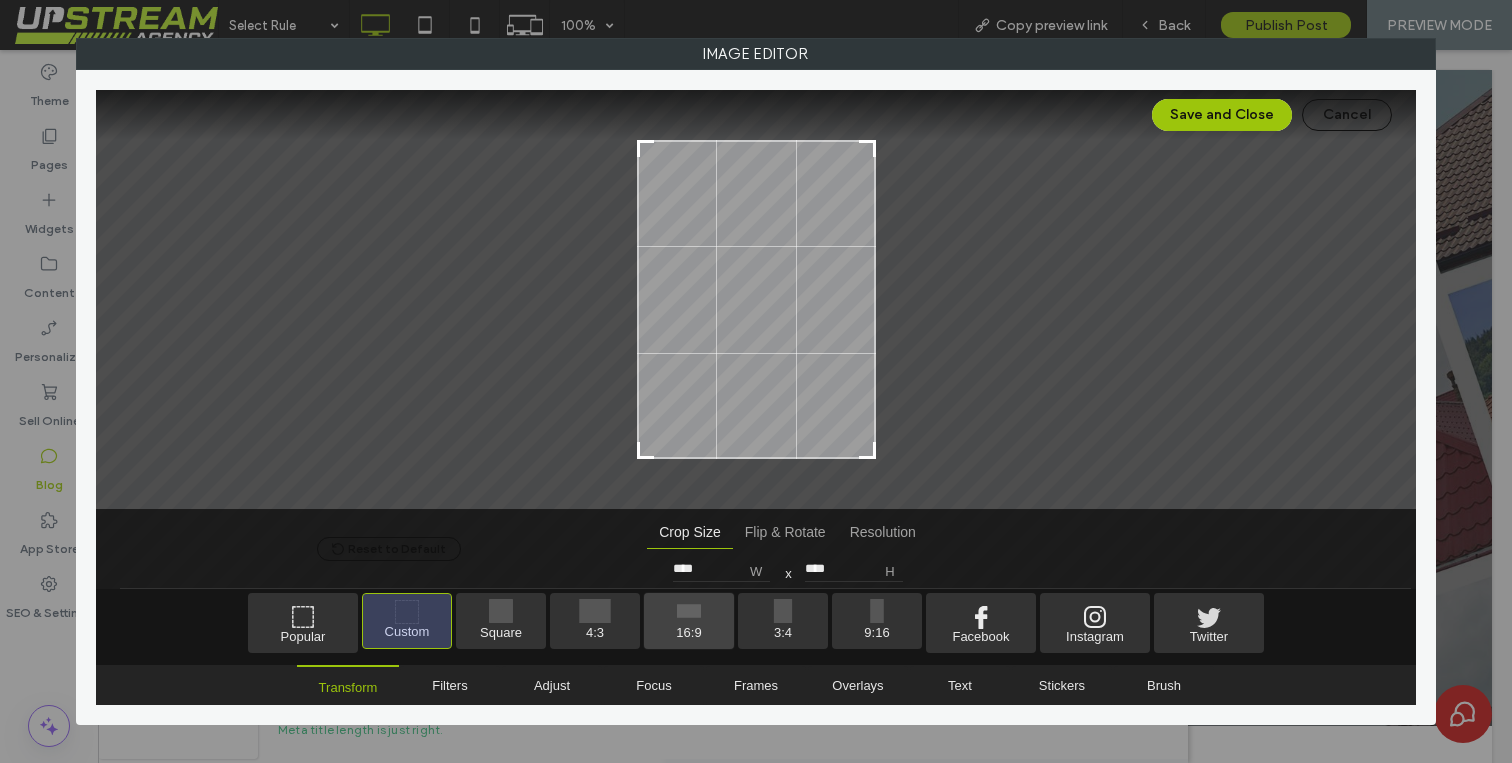 type on "****" 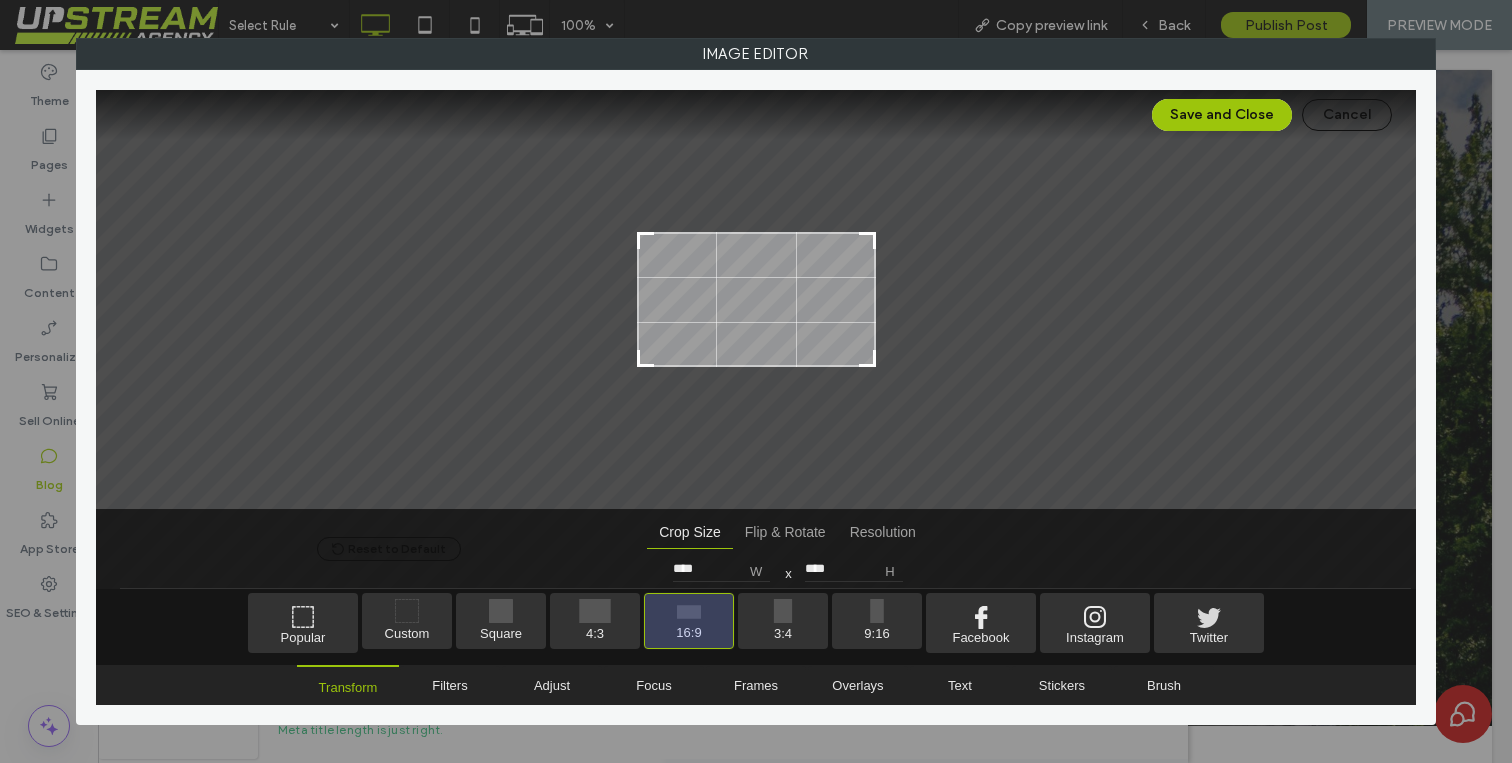scroll, scrollTop: 0, scrollLeft: 0, axis: both 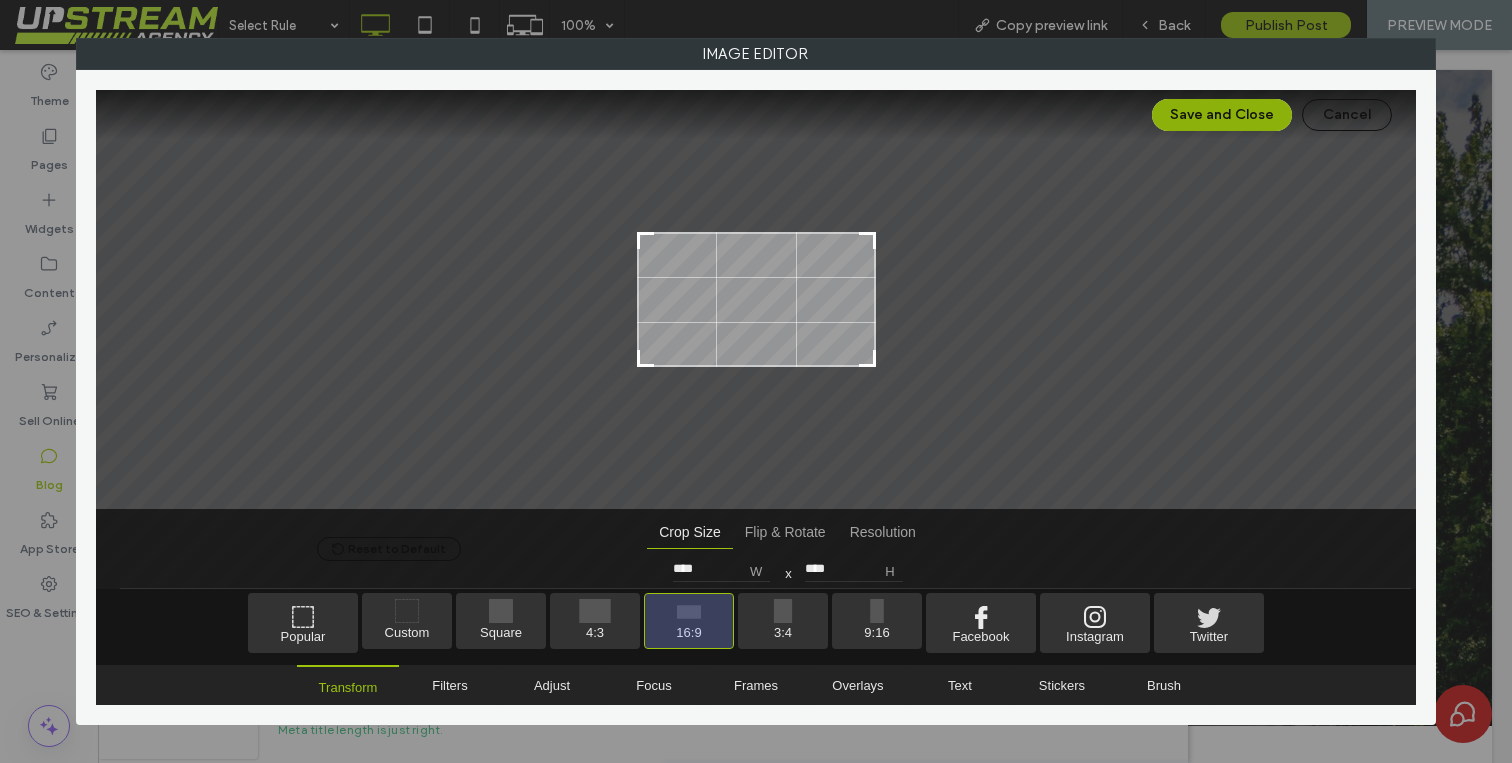 click on "Save and Close" at bounding box center [1222, 115] 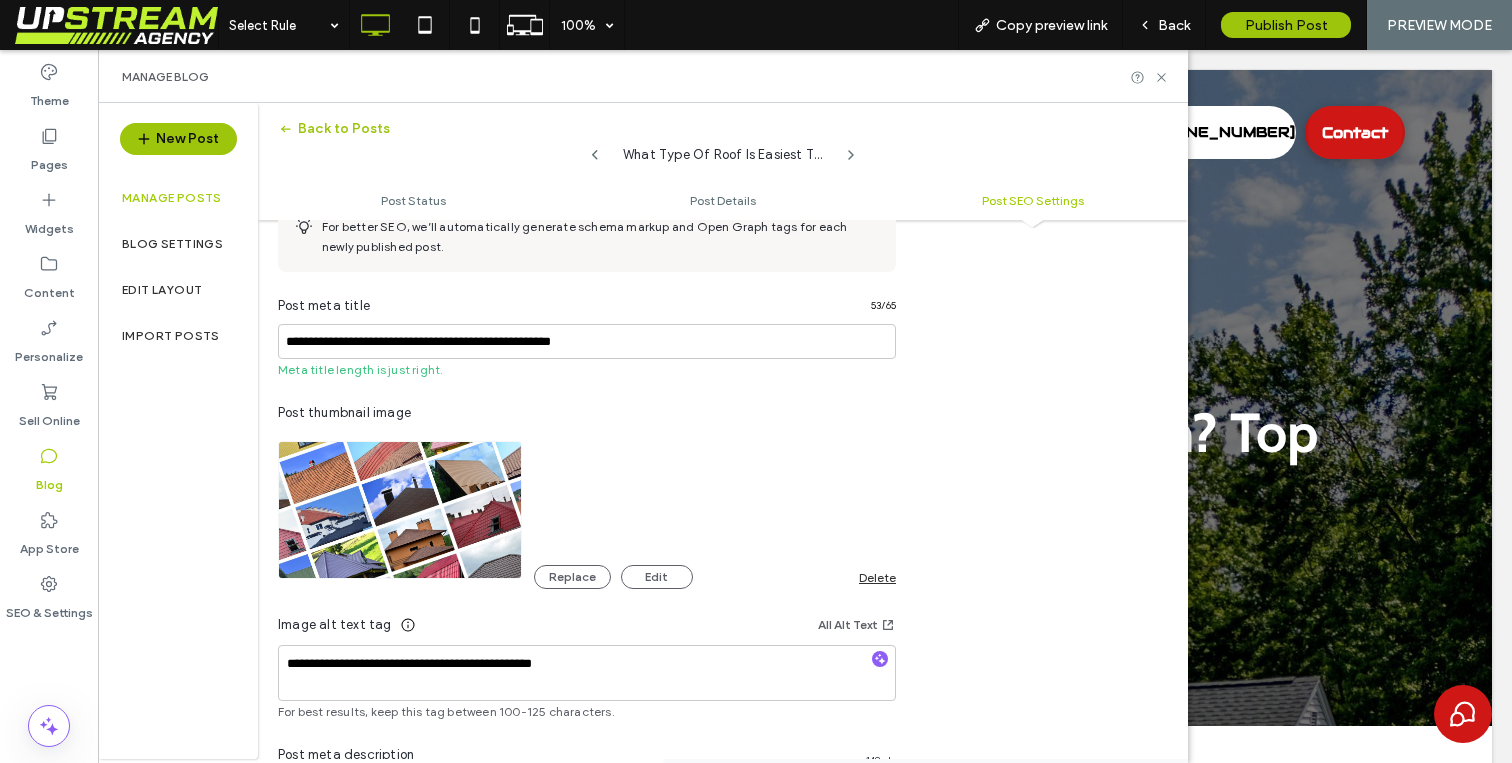 scroll, scrollTop: 1028, scrollLeft: 0, axis: vertical 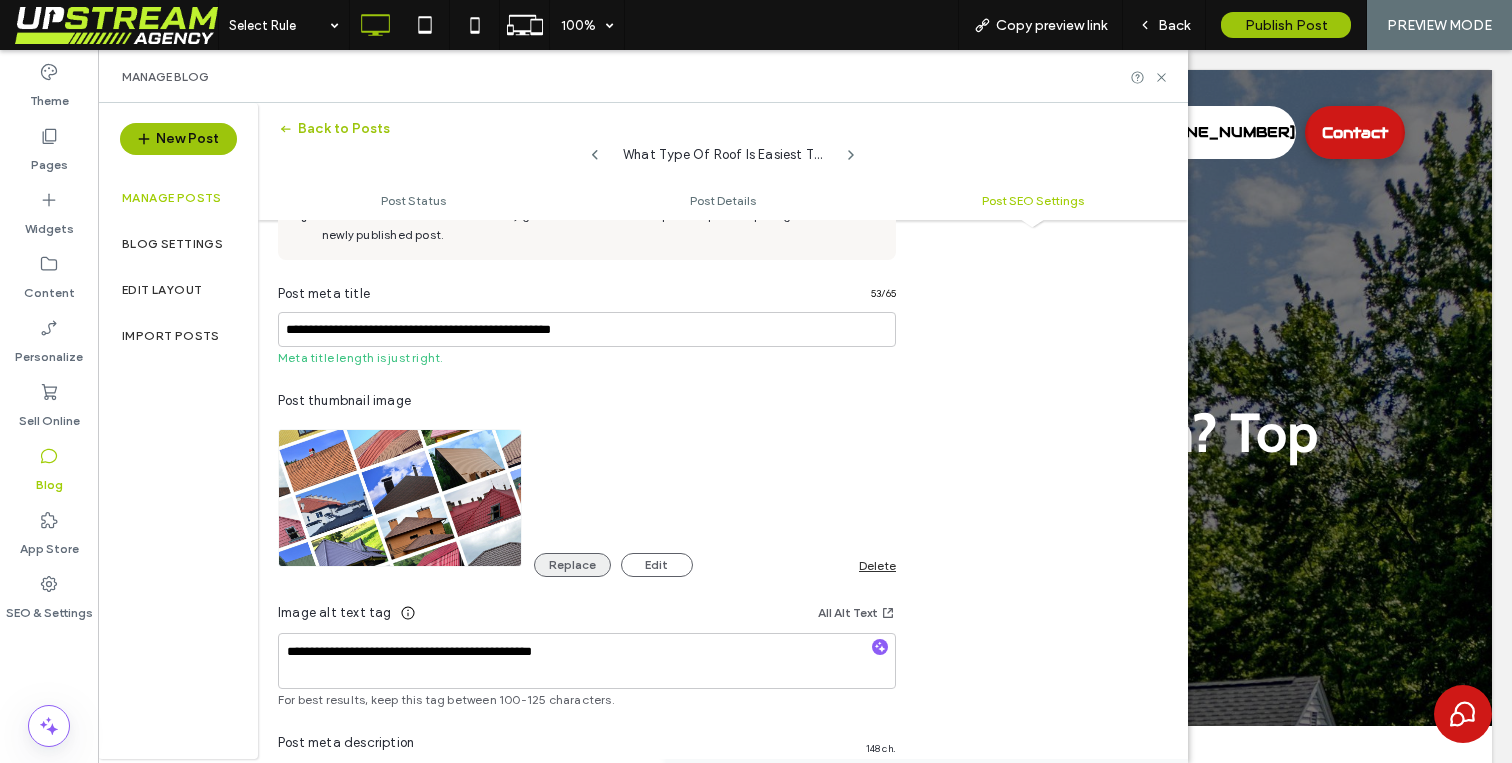 click on "Replace" at bounding box center [572, 565] 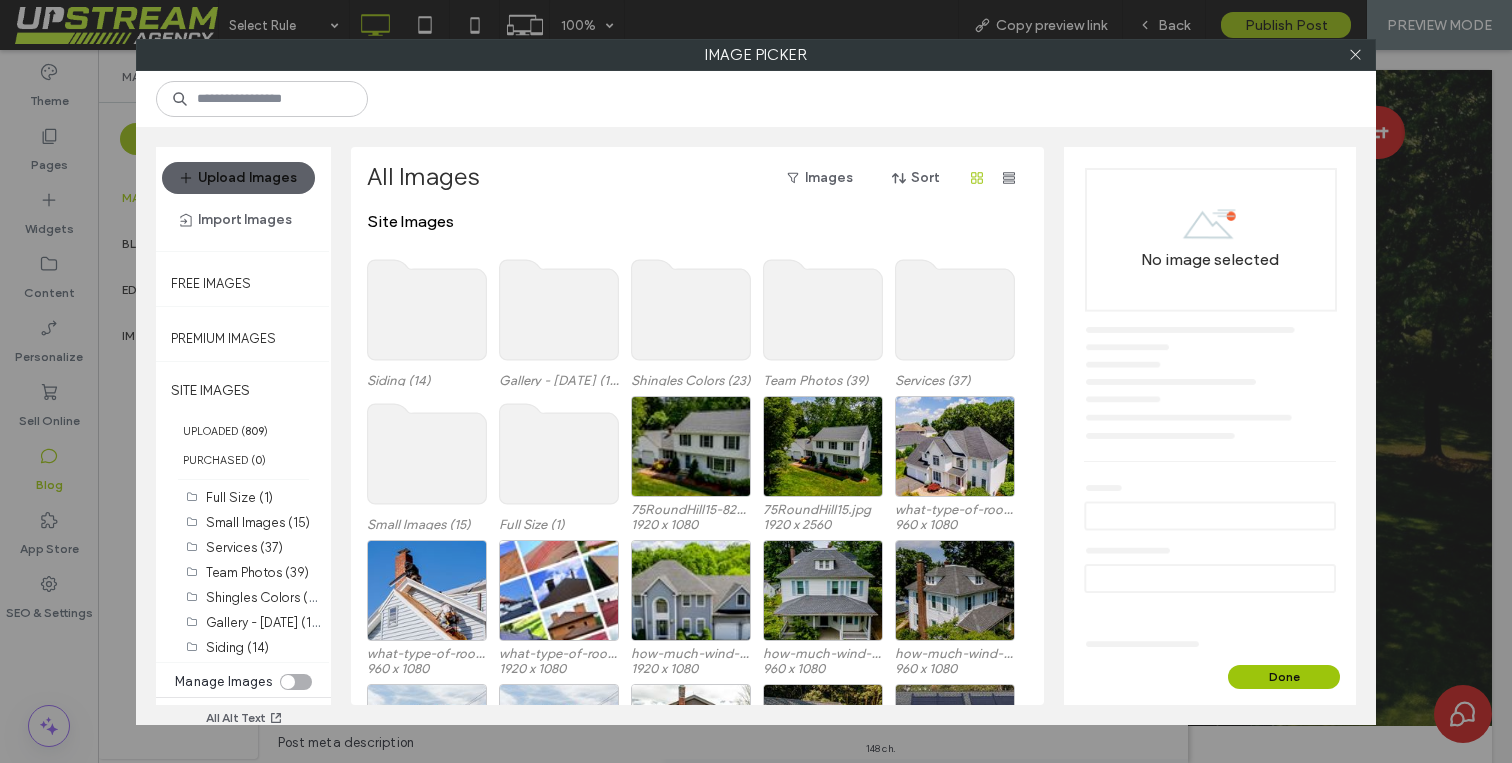 scroll, scrollTop: 0, scrollLeft: 0, axis: both 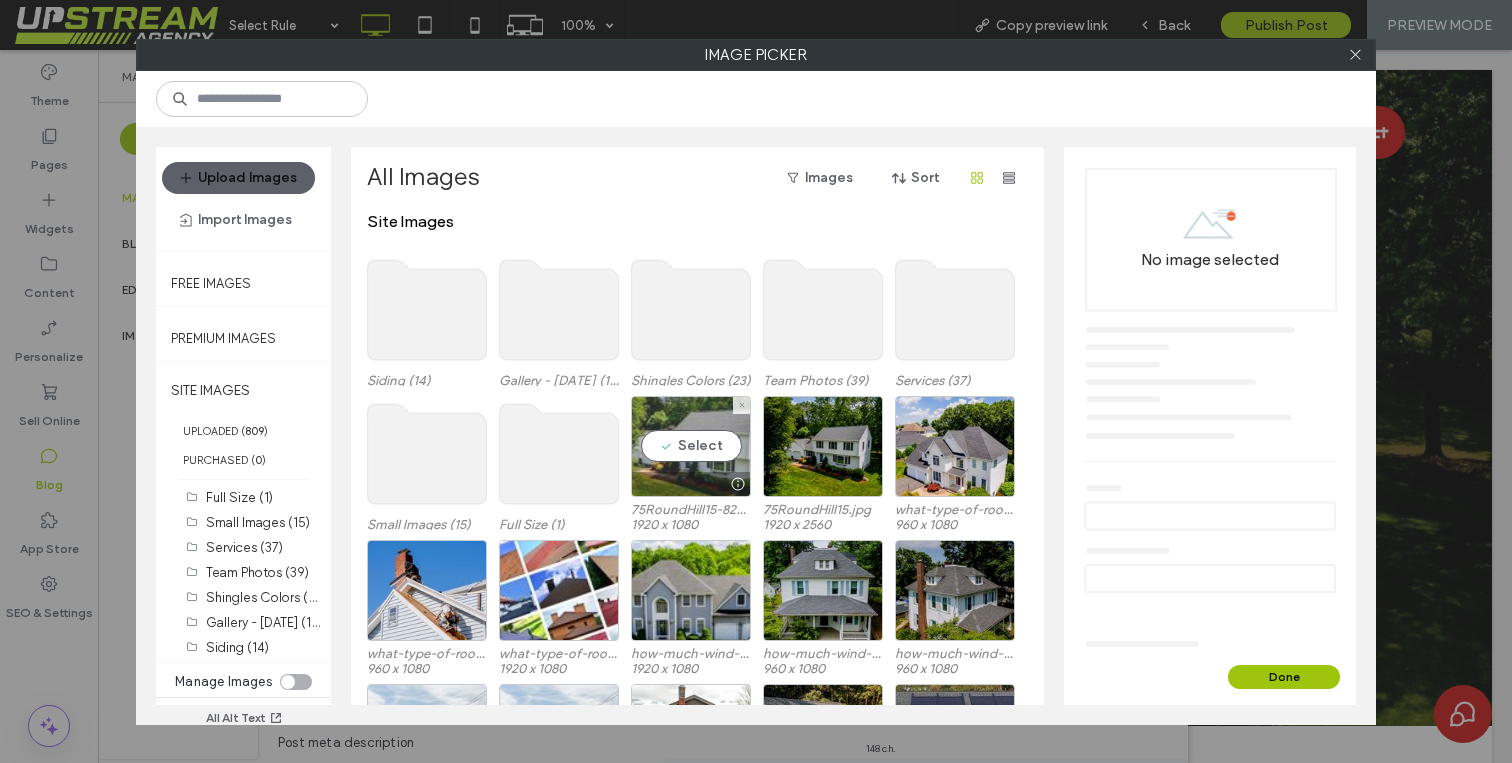 click on "Select" at bounding box center (691, 446) 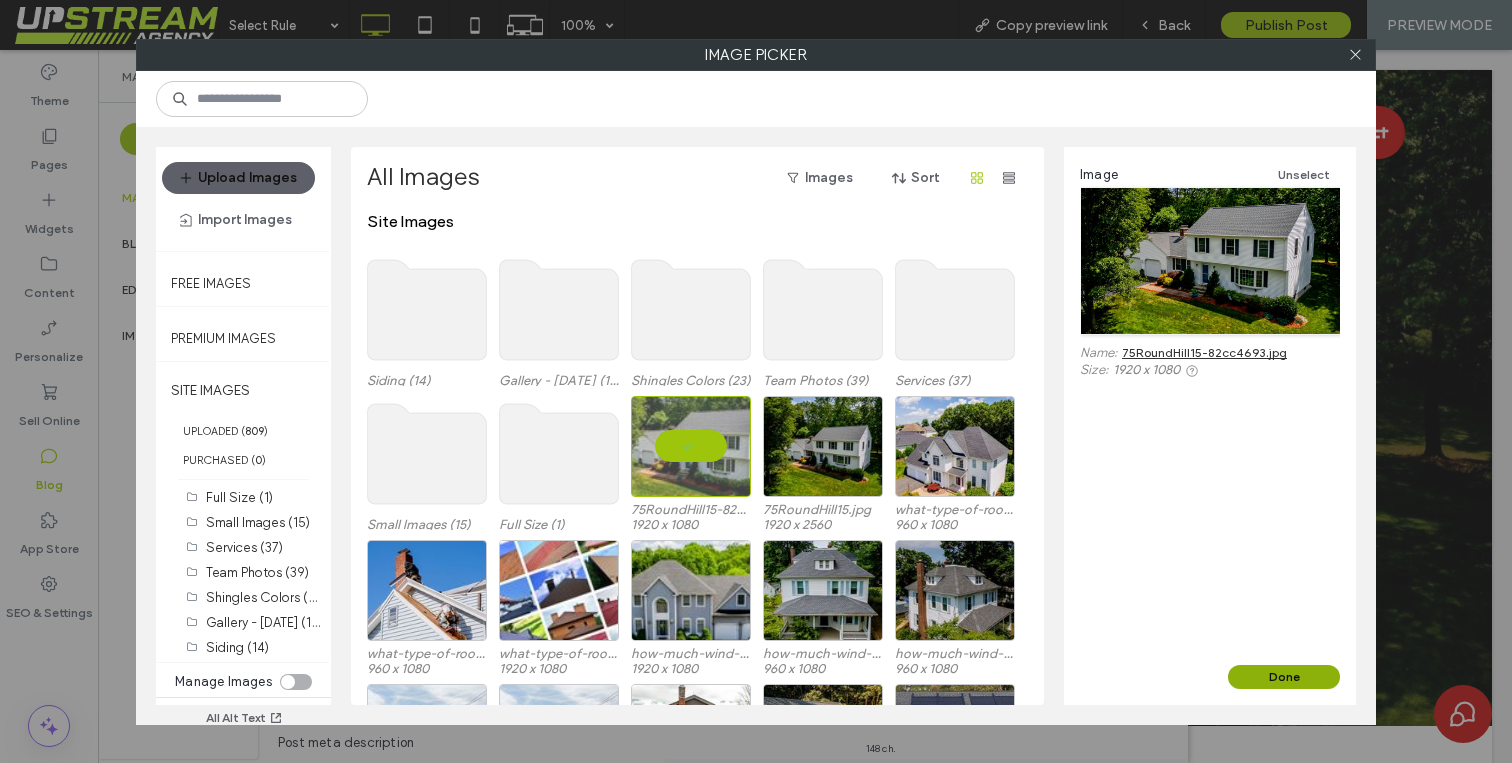 click on "Done" at bounding box center (1284, 677) 